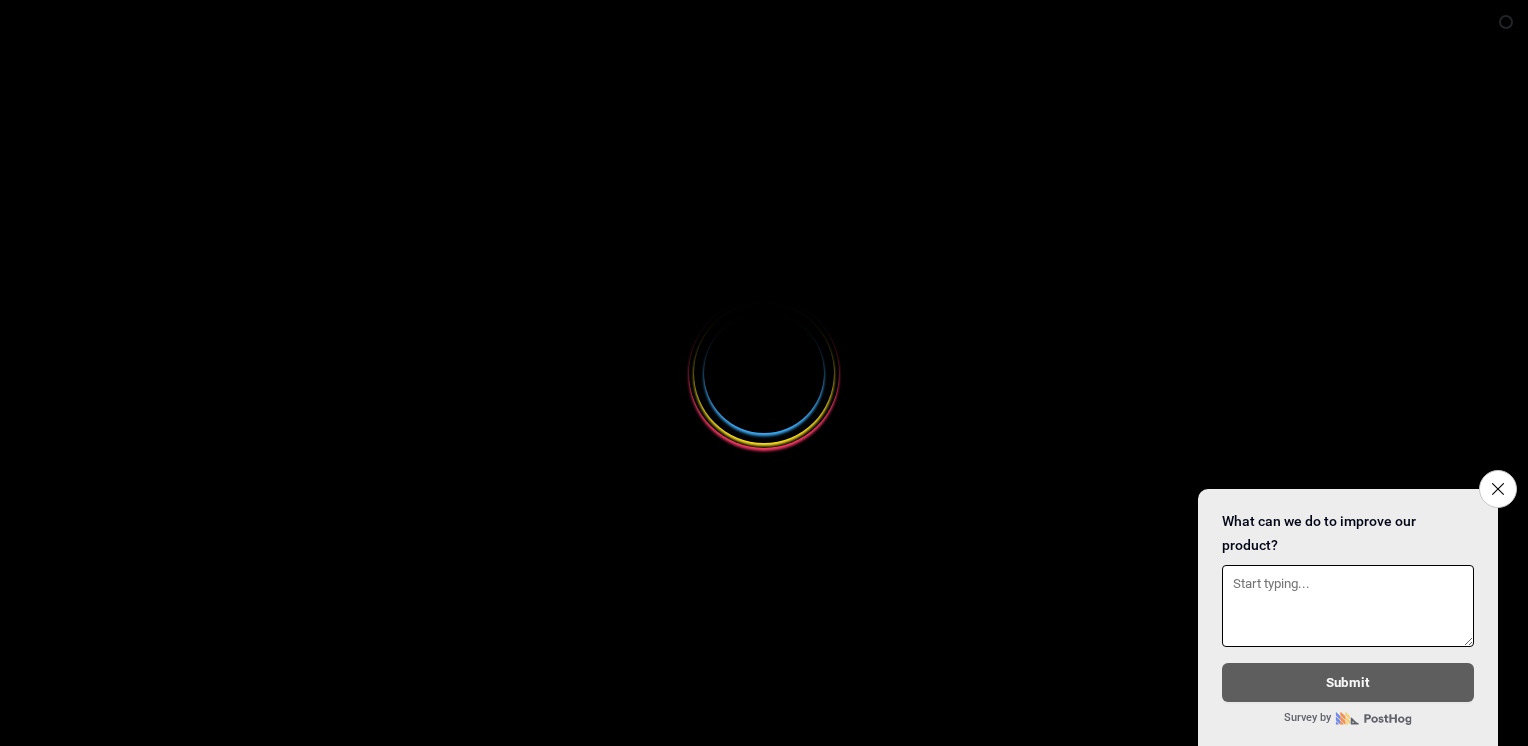 scroll, scrollTop: 0, scrollLeft: 0, axis: both 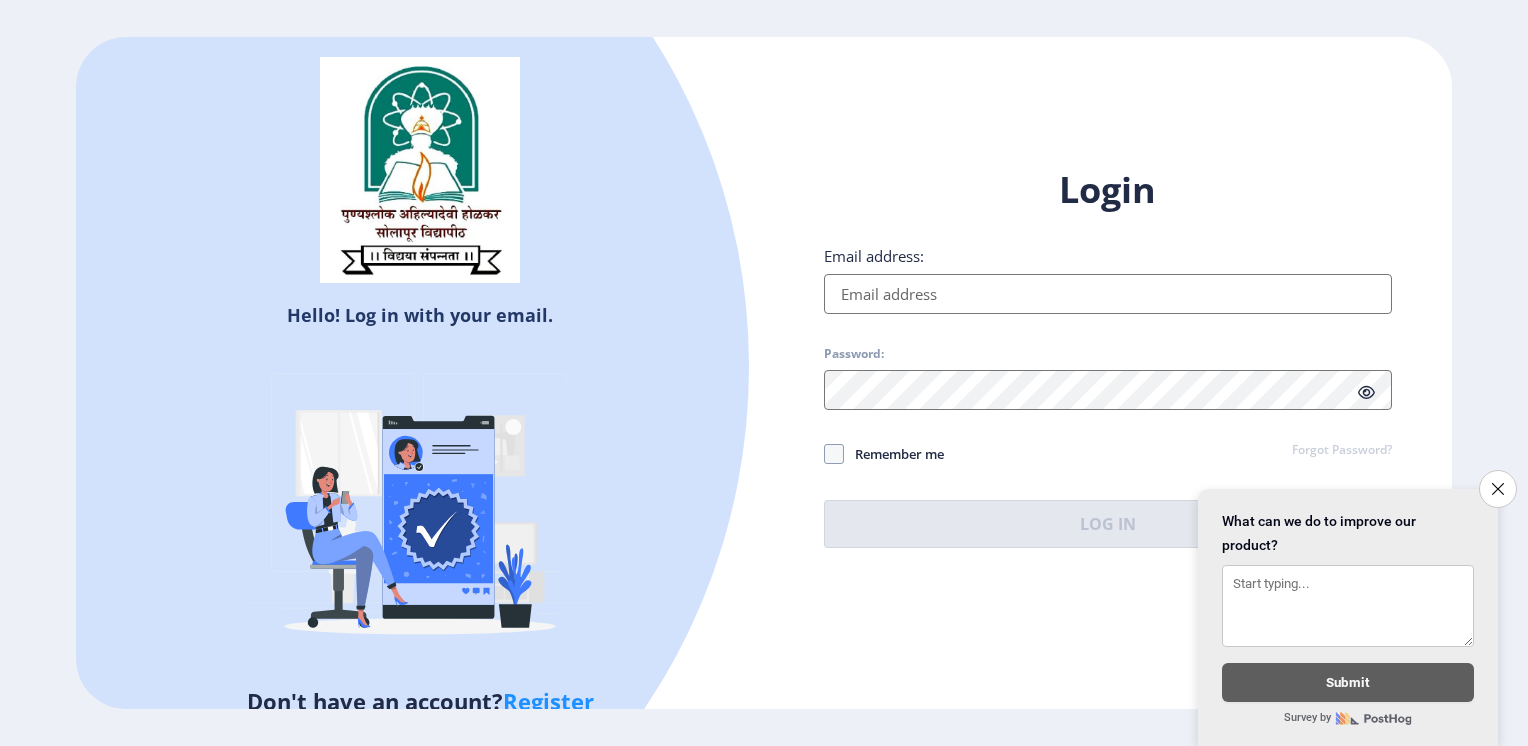 click on "Email address:" at bounding box center (1108, 294) 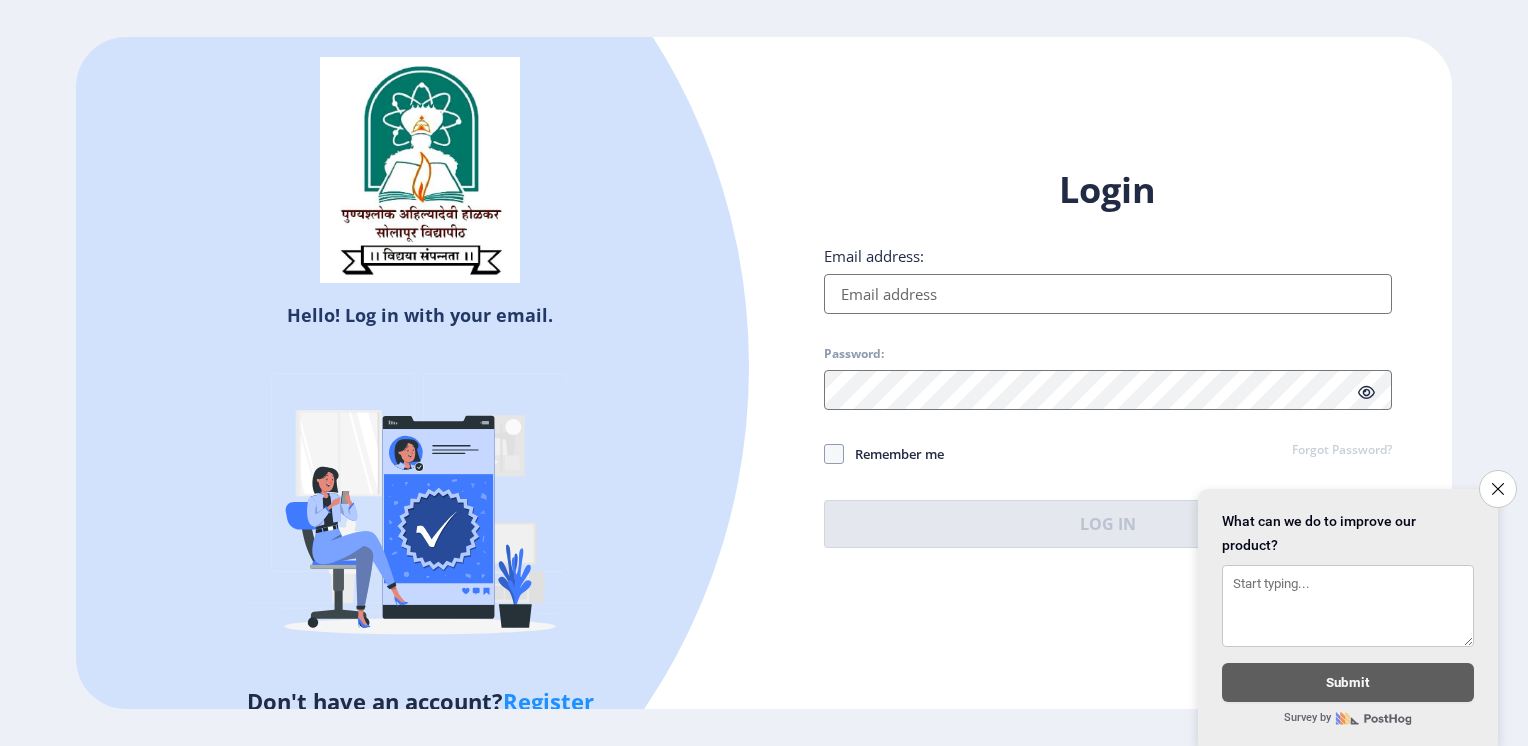 type on "[EMAIL_ADDRESS][DOMAIN_NAME]" 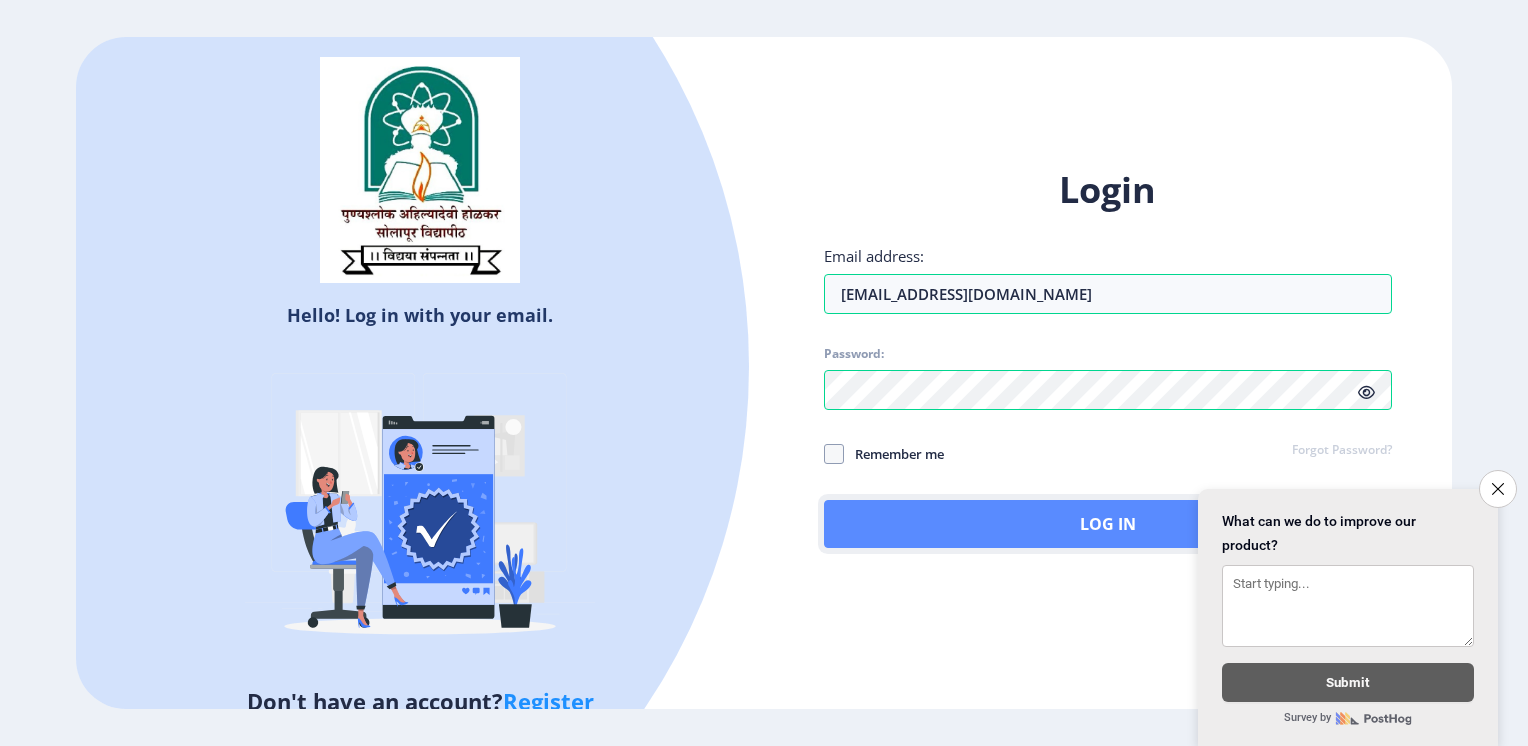 click on "Log In" 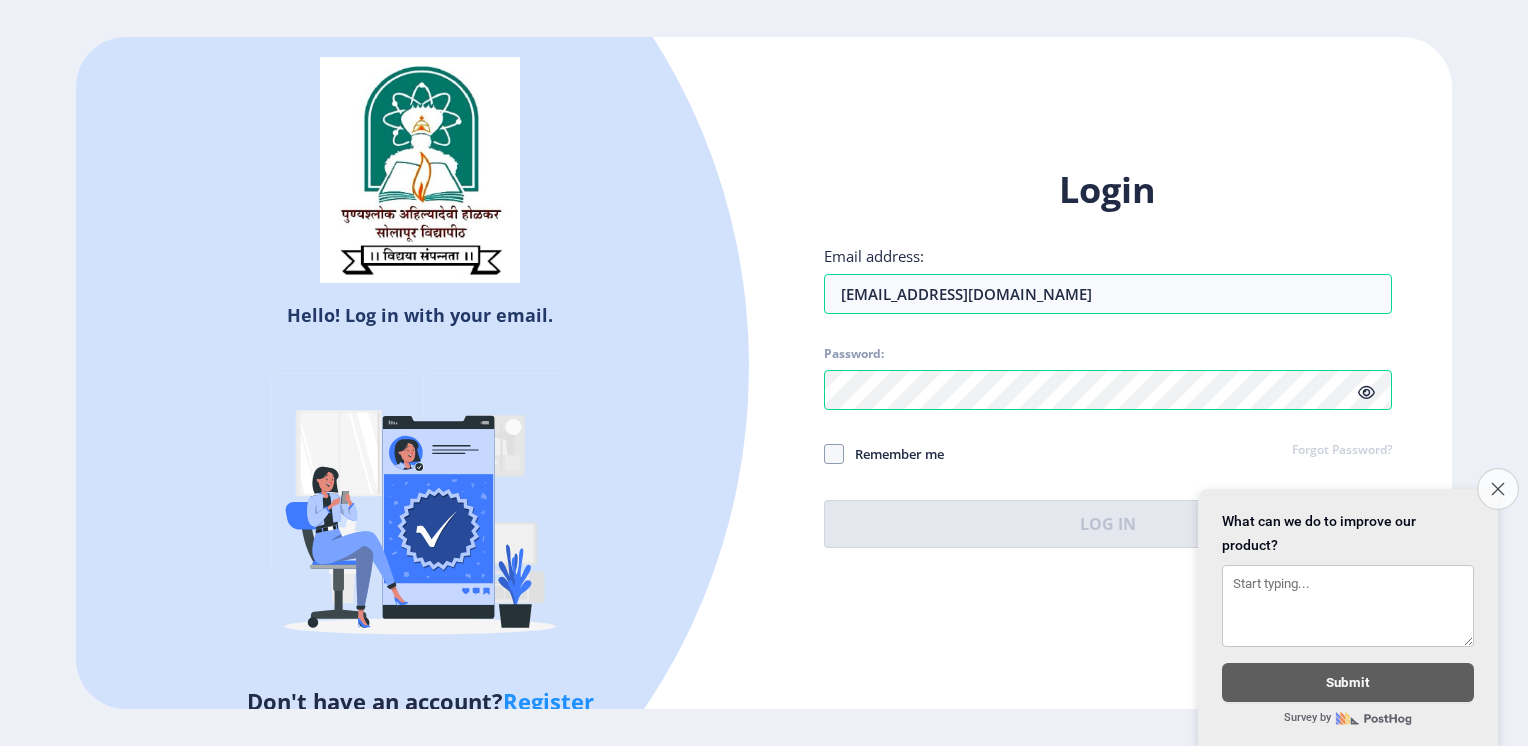 click on "Close survey" 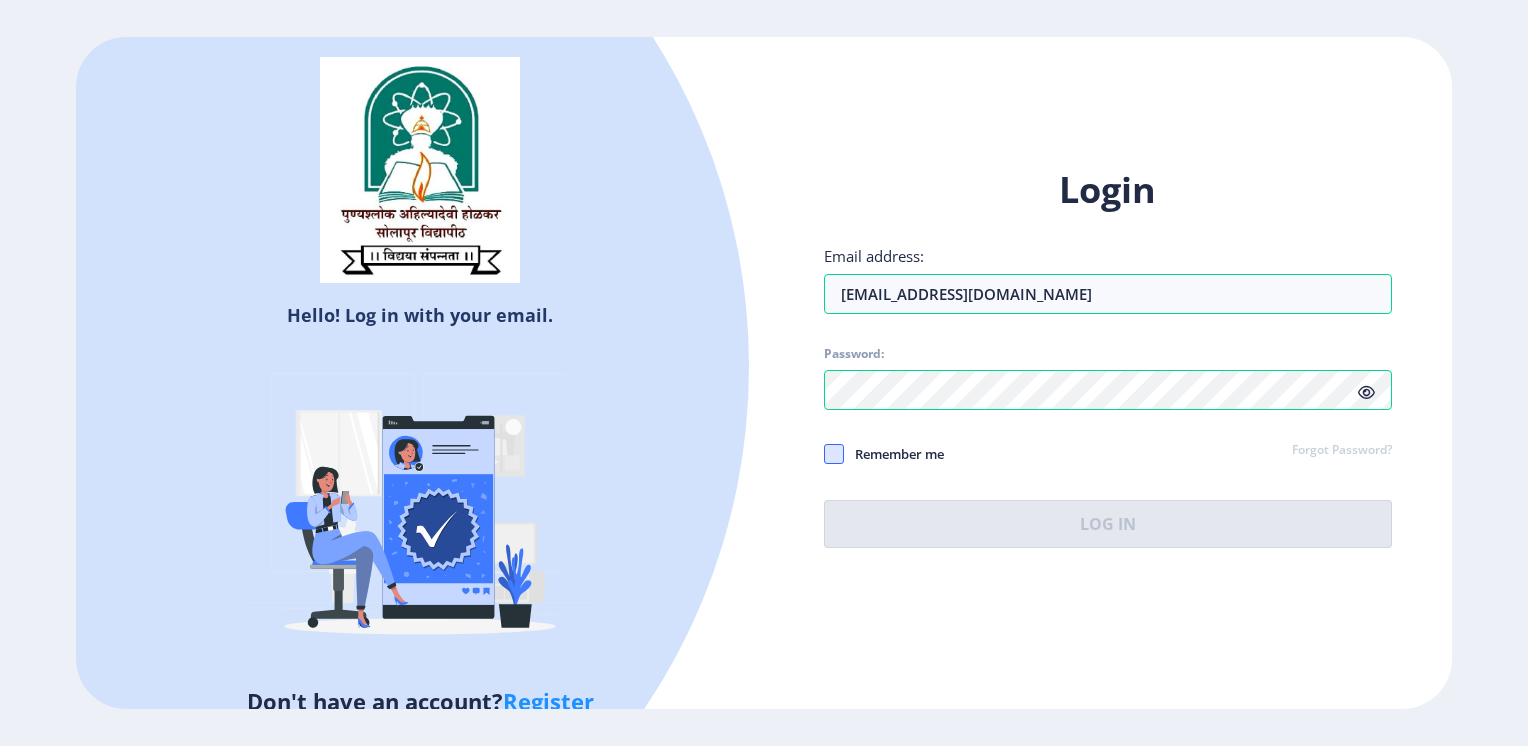 click 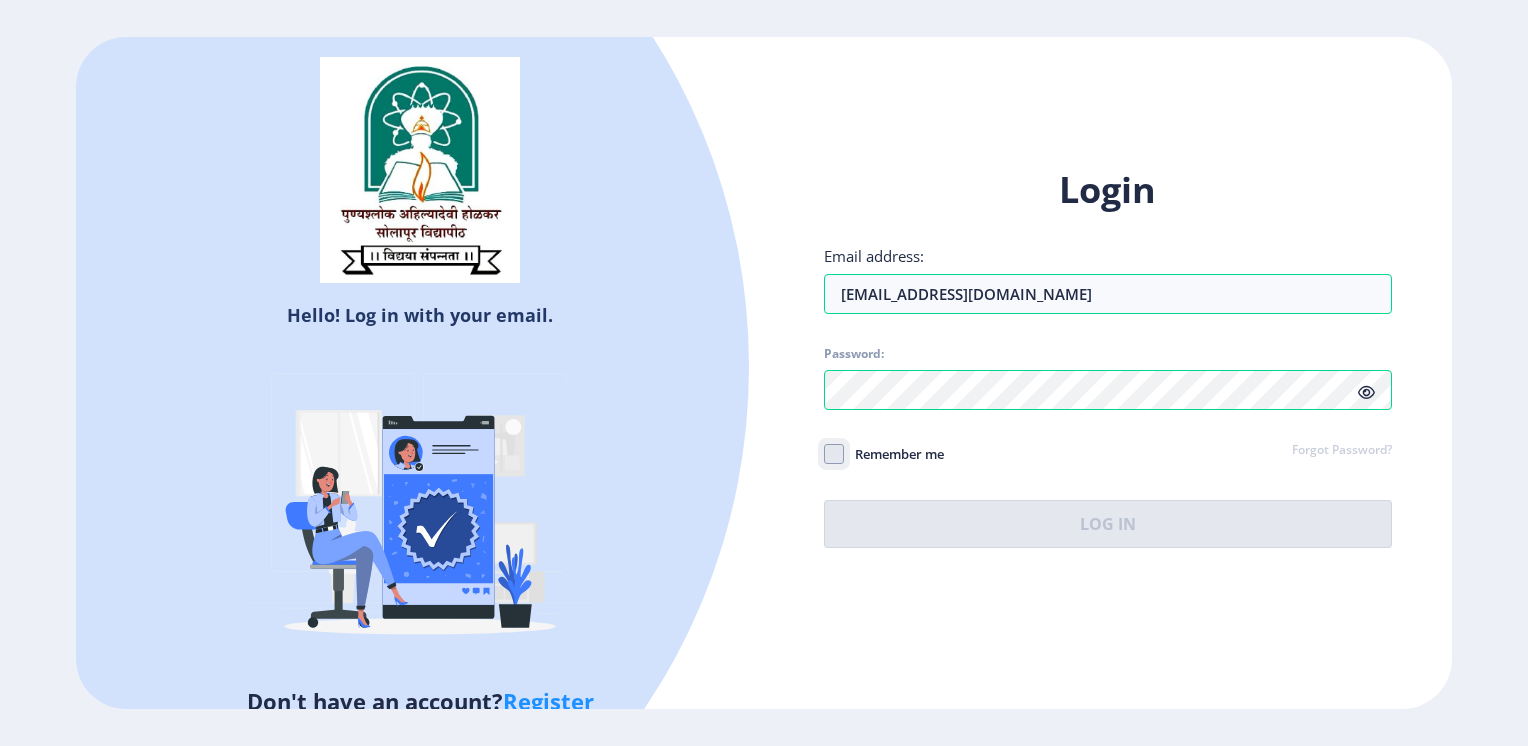 click on "Remember me" 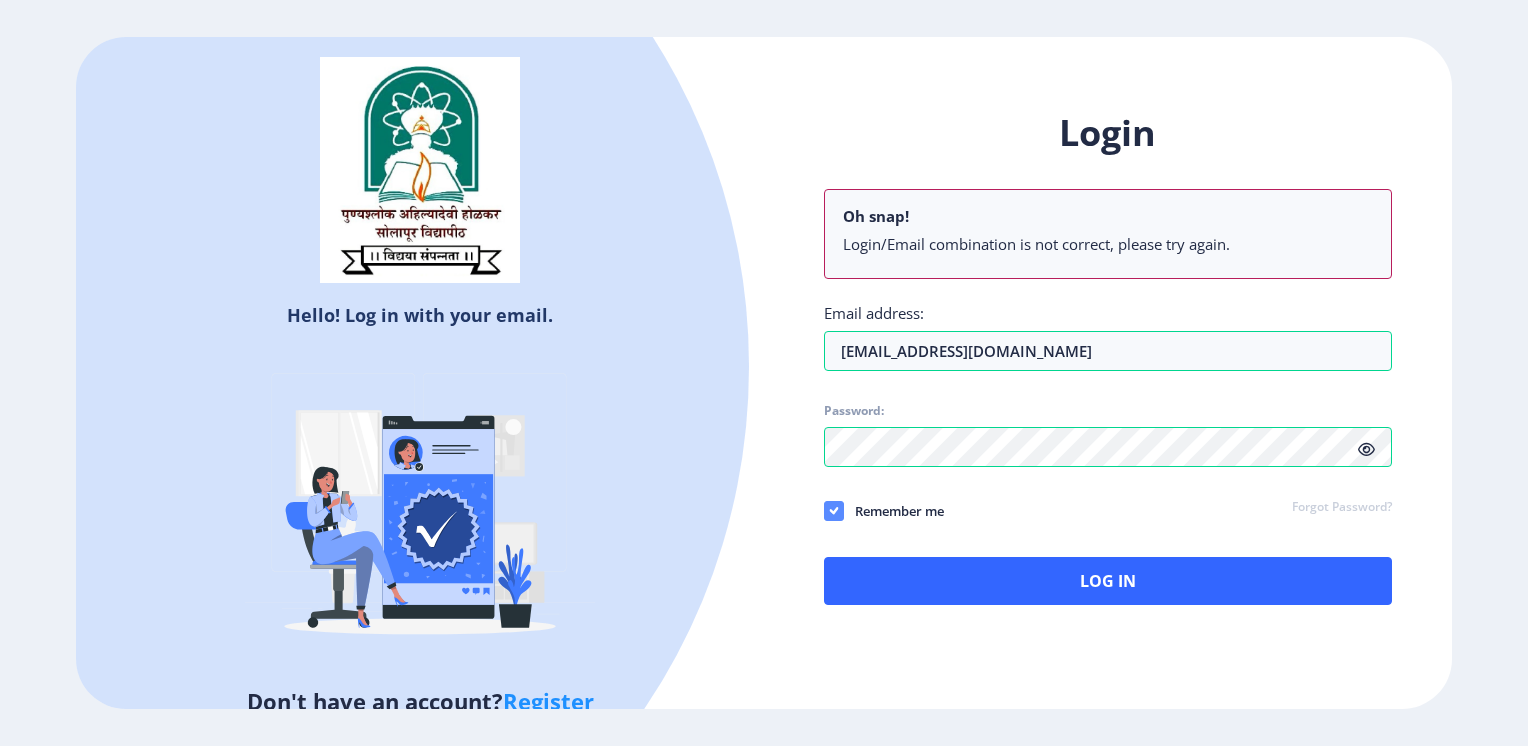 click 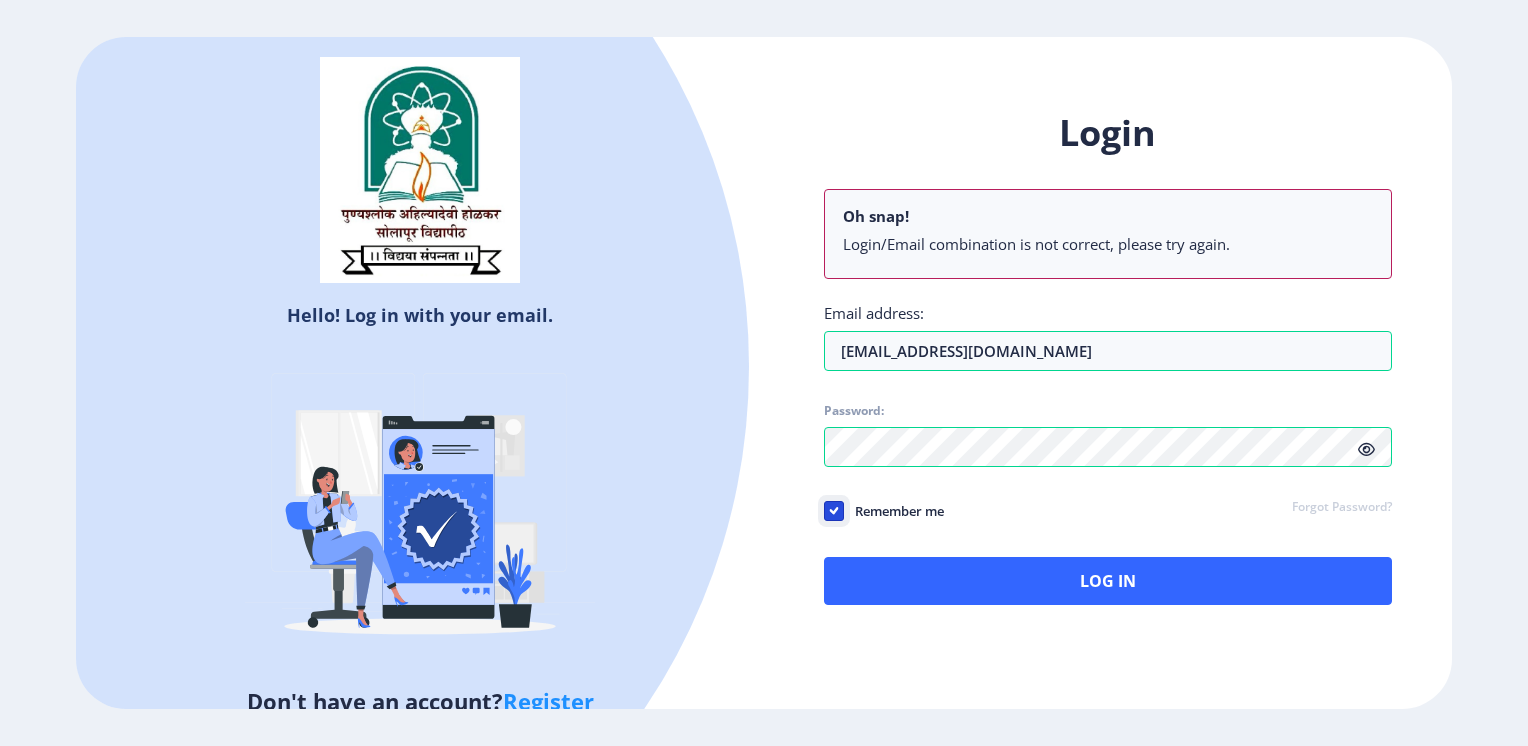 click on "Remember me" 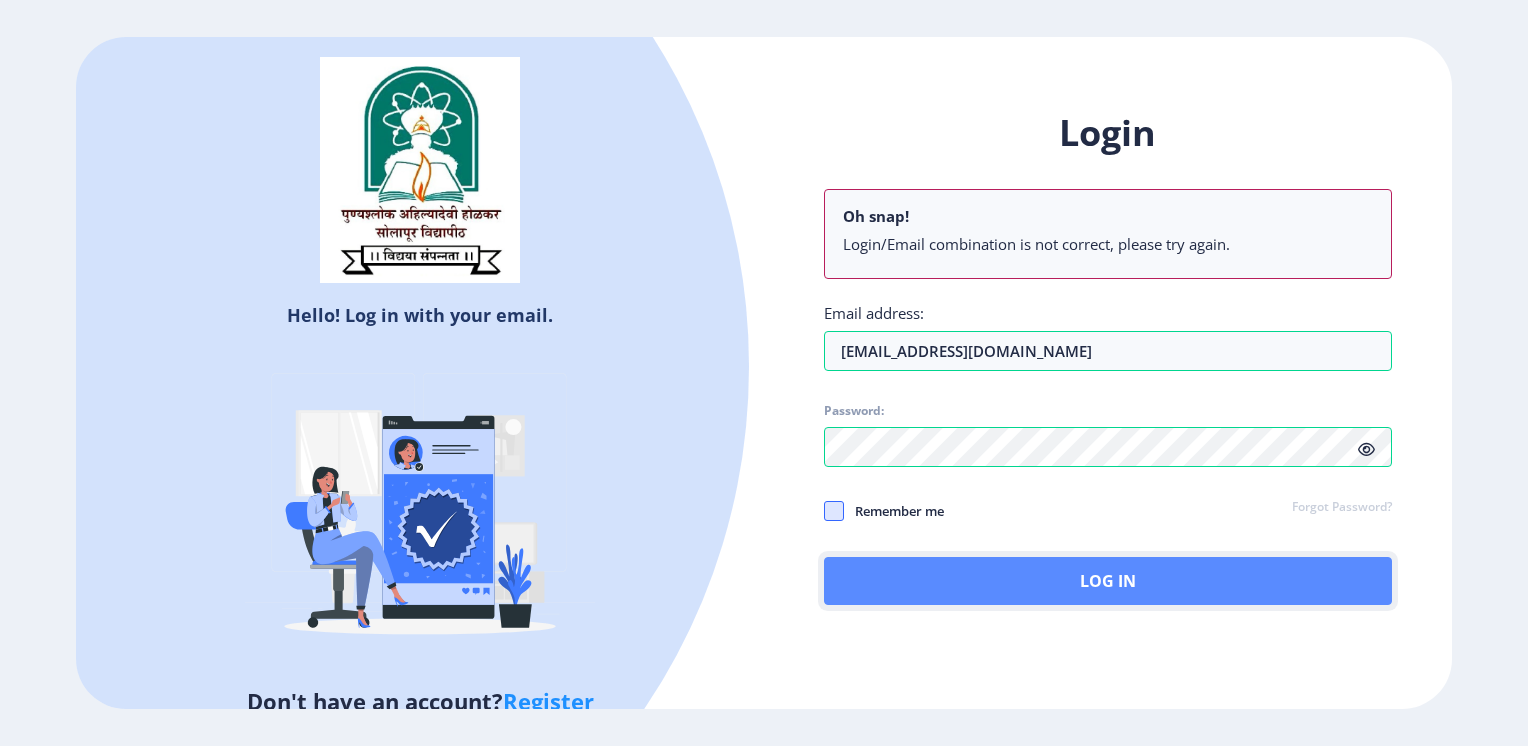 click on "Log In" 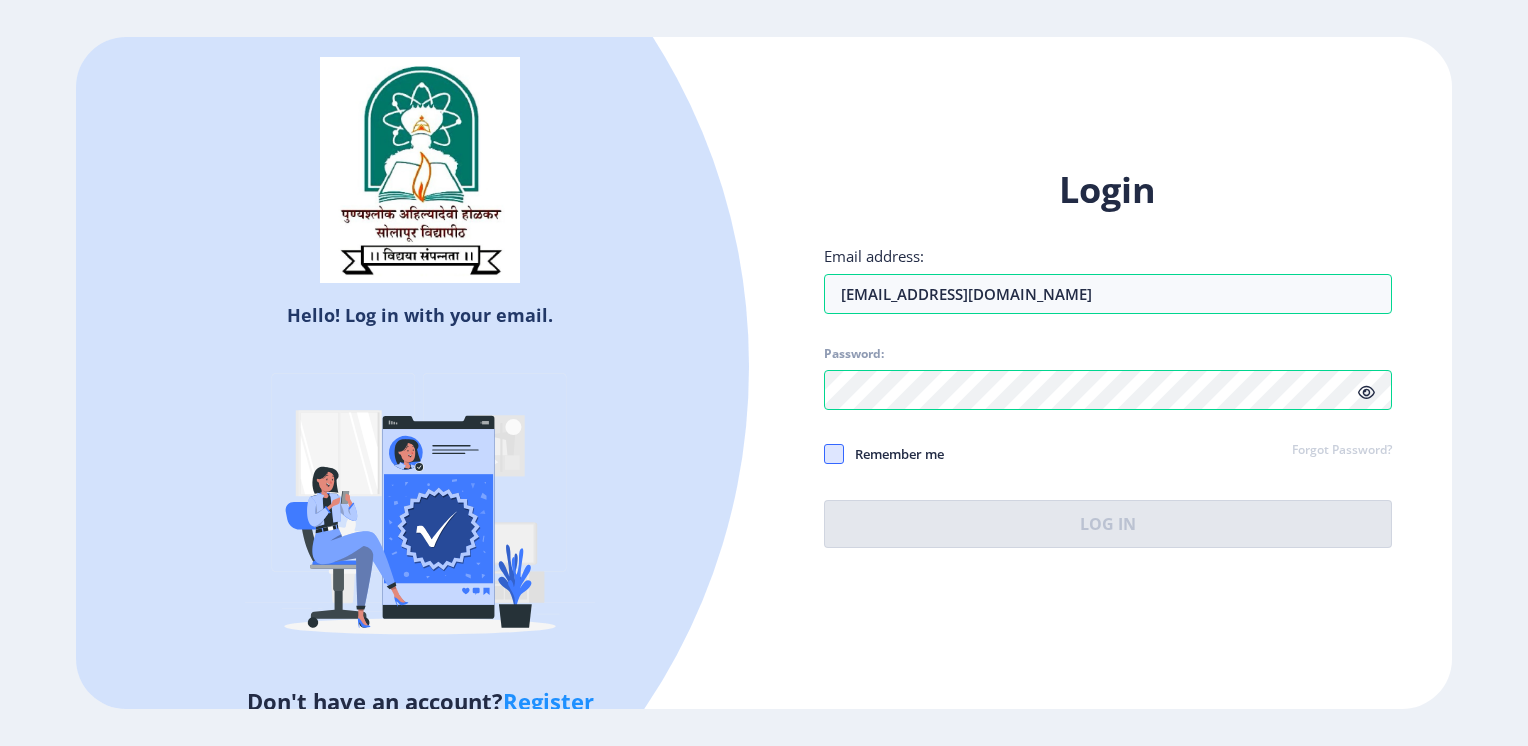 click on "Hello! Log in with your email. Don't have an account?  Register Login Email address: [EMAIL_ADDRESS][DOMAIN_NAME] Password: Remember me Forgot Password?  Log In   Don't have an account?  Register" 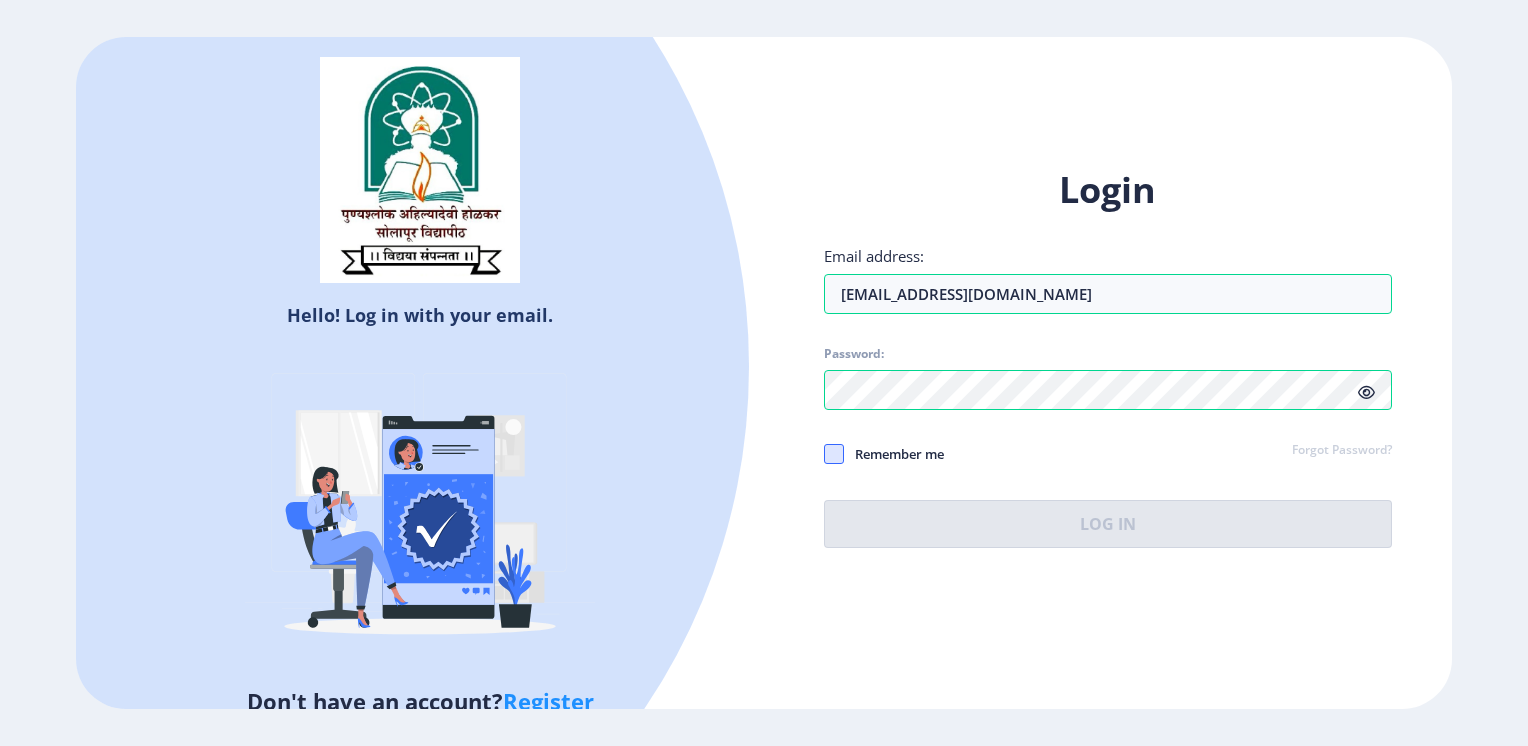 click on "Login Email address: [EMAIL_ADDRESS][DOMAIN_NAME] Password: Remember me Forgot Password?  Log In" 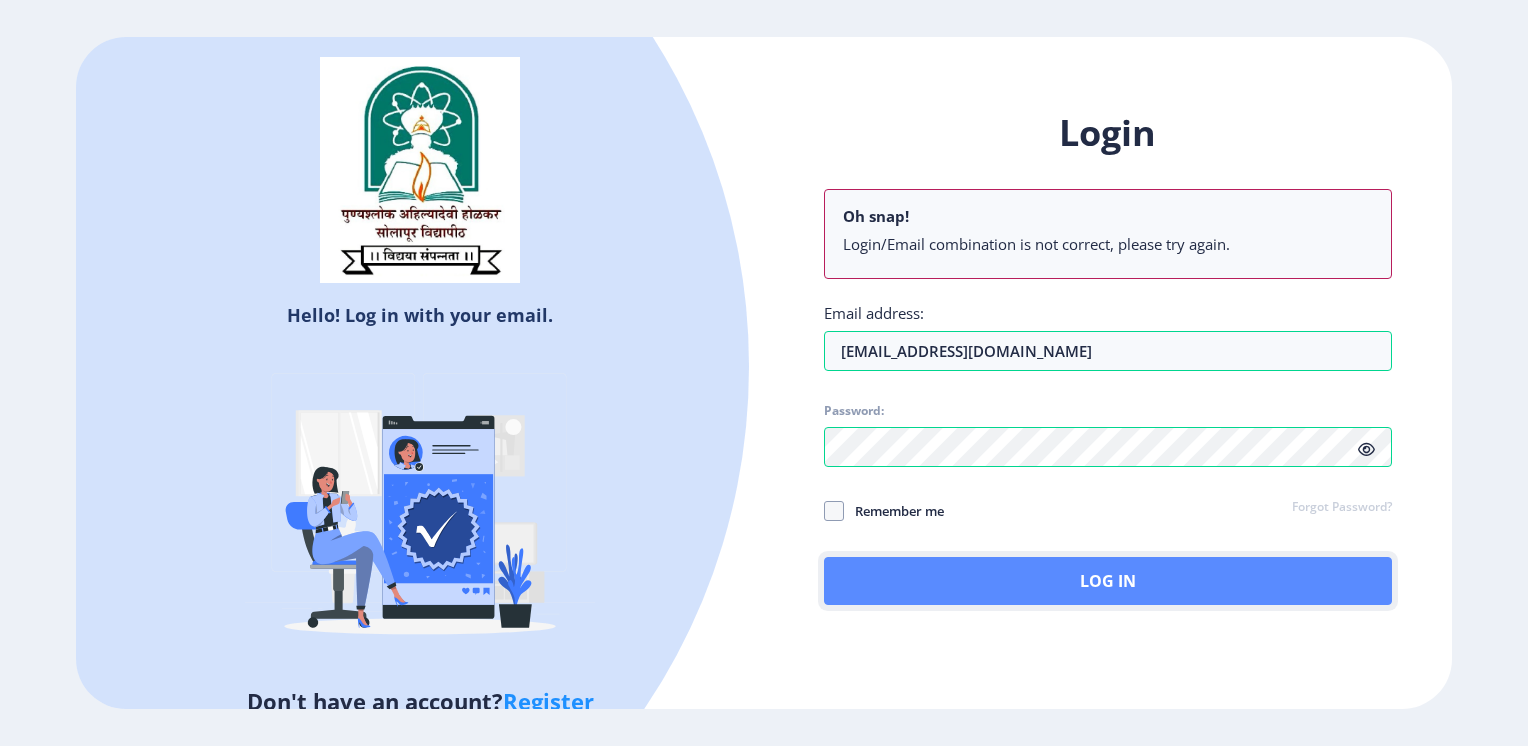 click on "Log In" 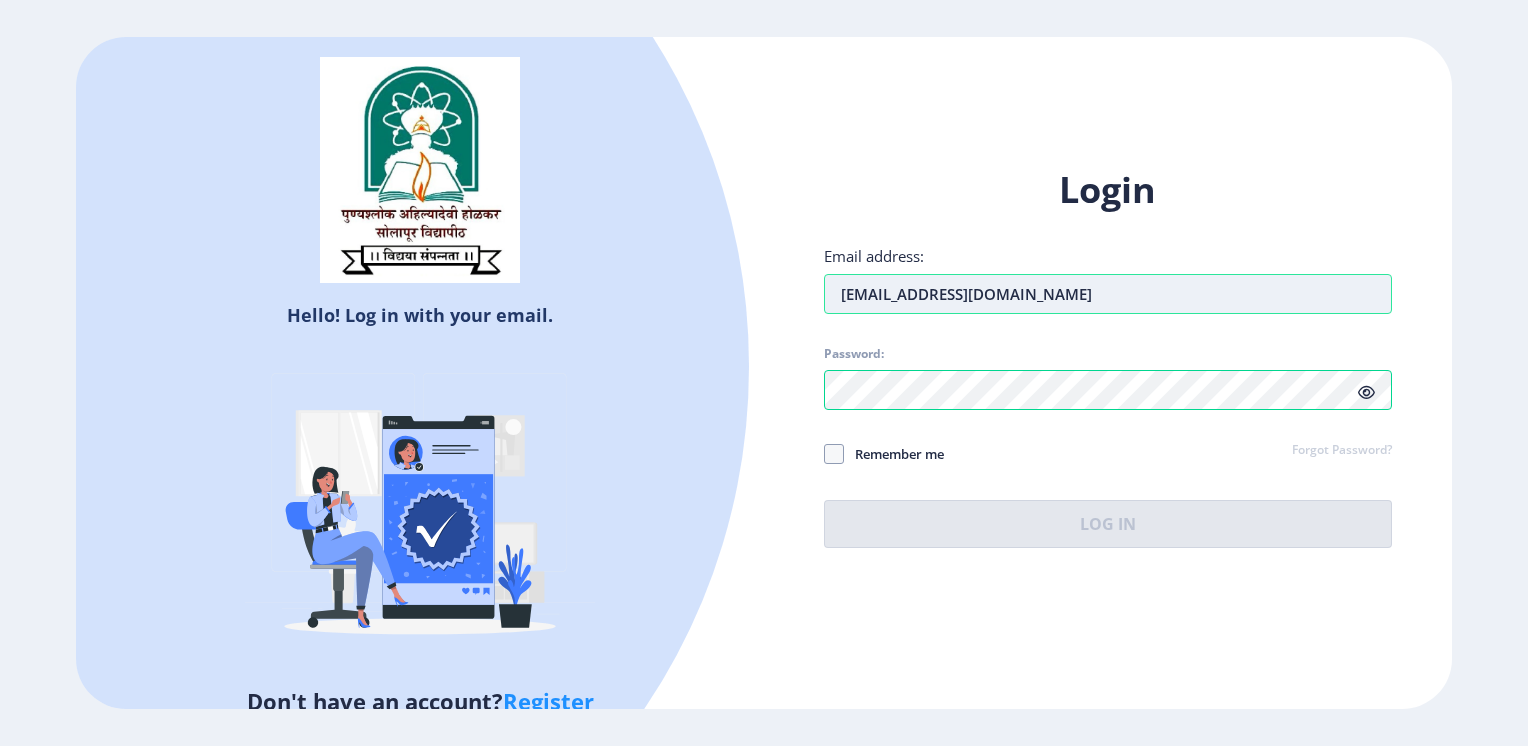 click on "[EMAIL_ADDRESS][DOMAIN_NAME]" at bounding box center (1108, 294) 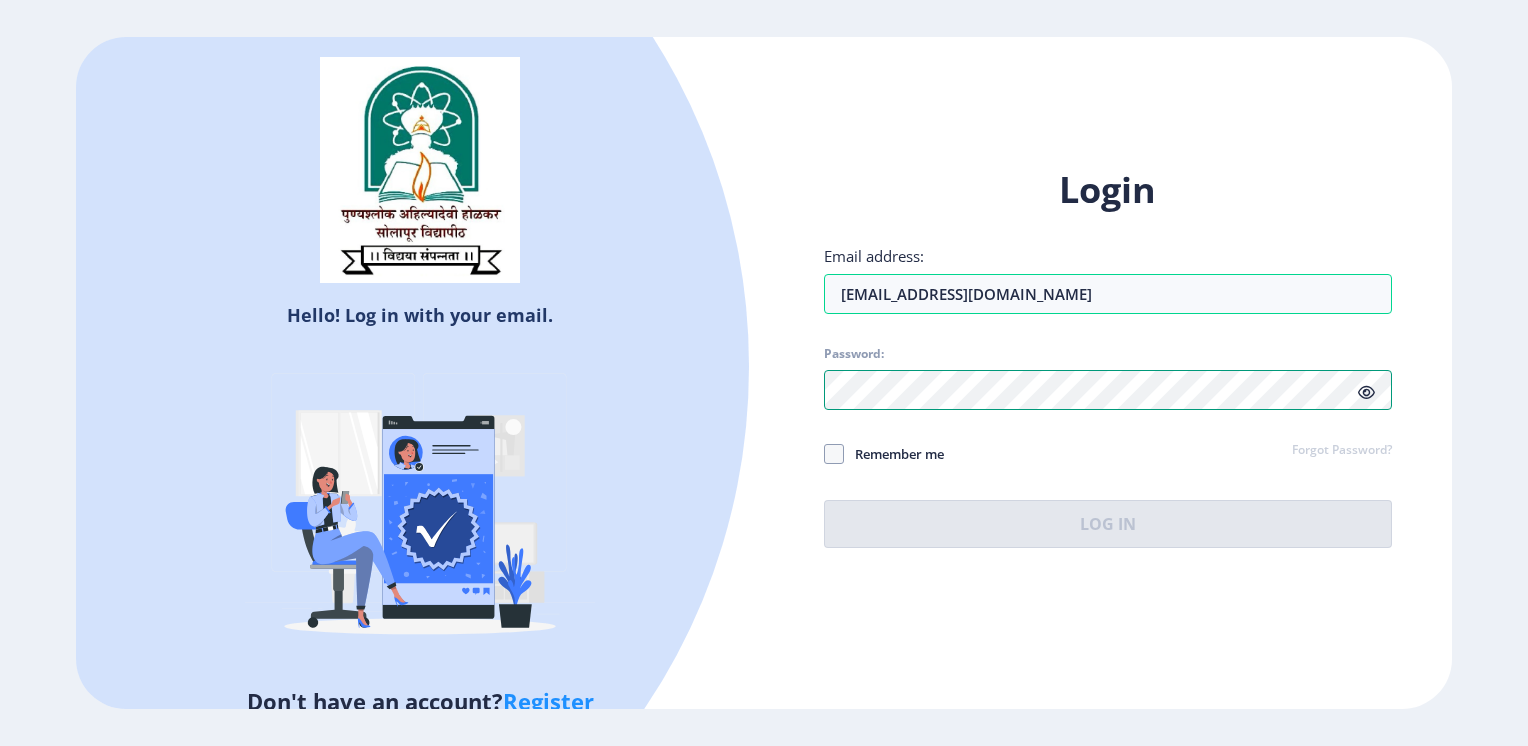 click on "Login Email address: [EMAIL_ADDRESS][DOMAIN_NAME] Password: Remember me Forgot Password?  Log In" 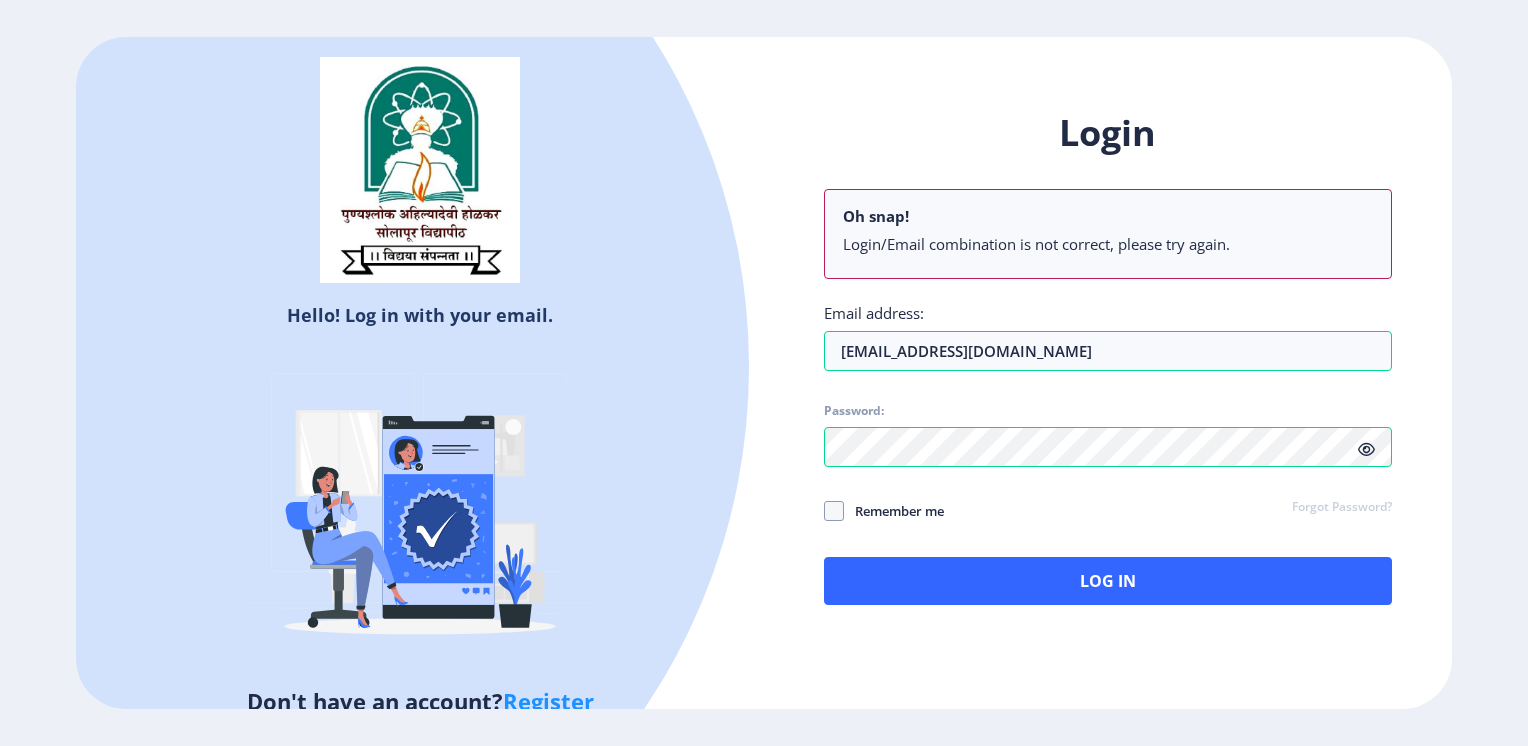 click 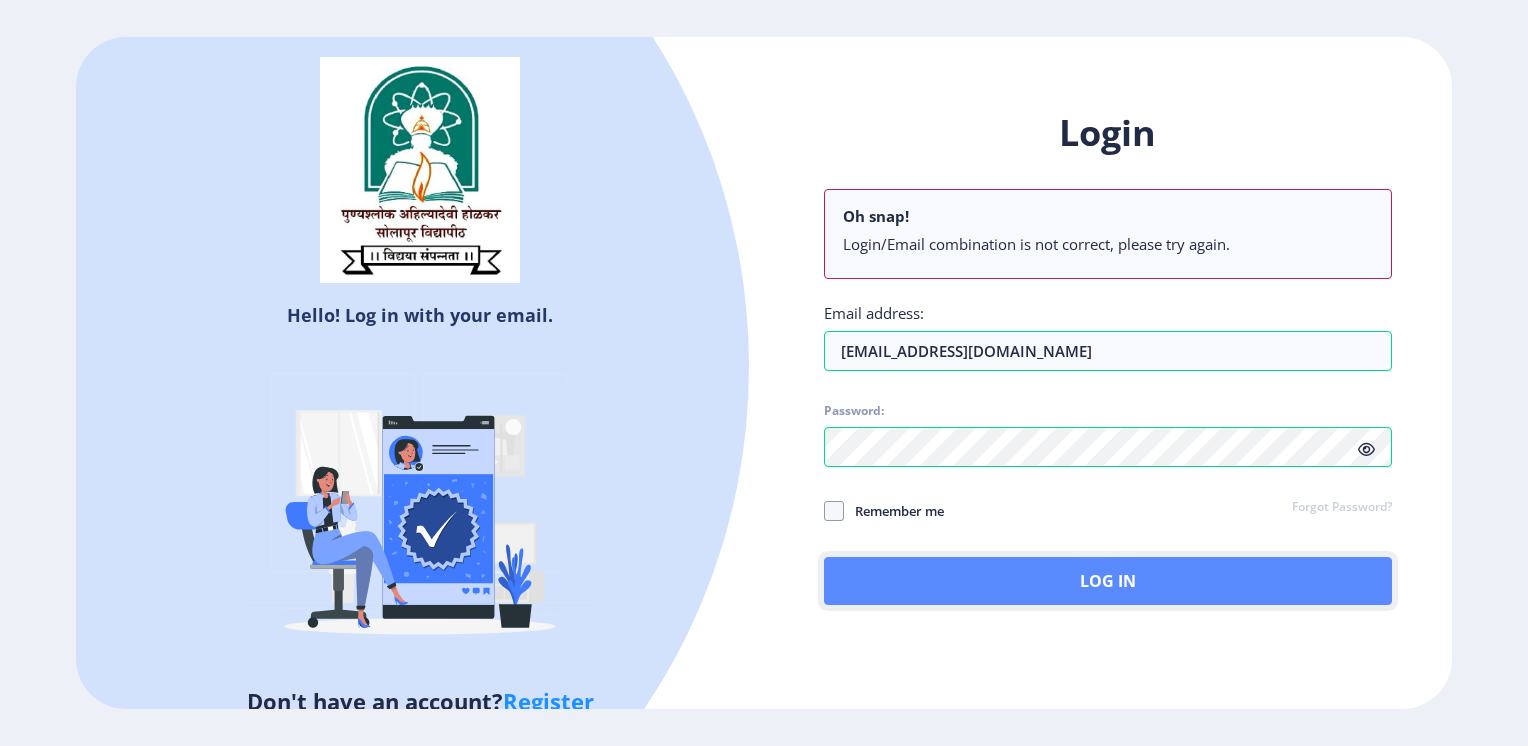 click on "Log In" 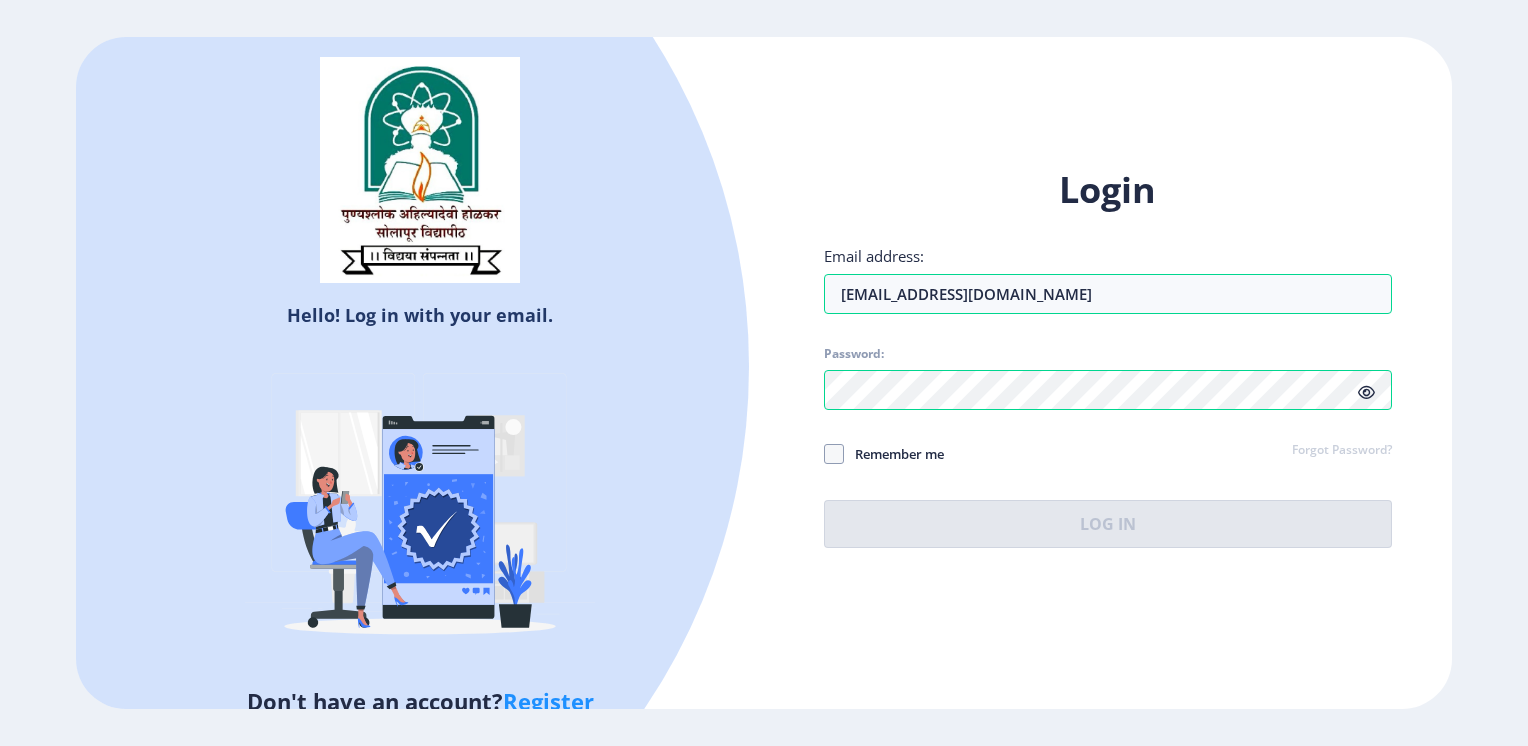 click on "Hello! Log in with your email. Don't have an account?  Register Login Email address: [EMAIL_ADDRESS][DOMAIN_NAME] Password: Remember me Forgot Password?  Log In   Don't have an account?  Register" 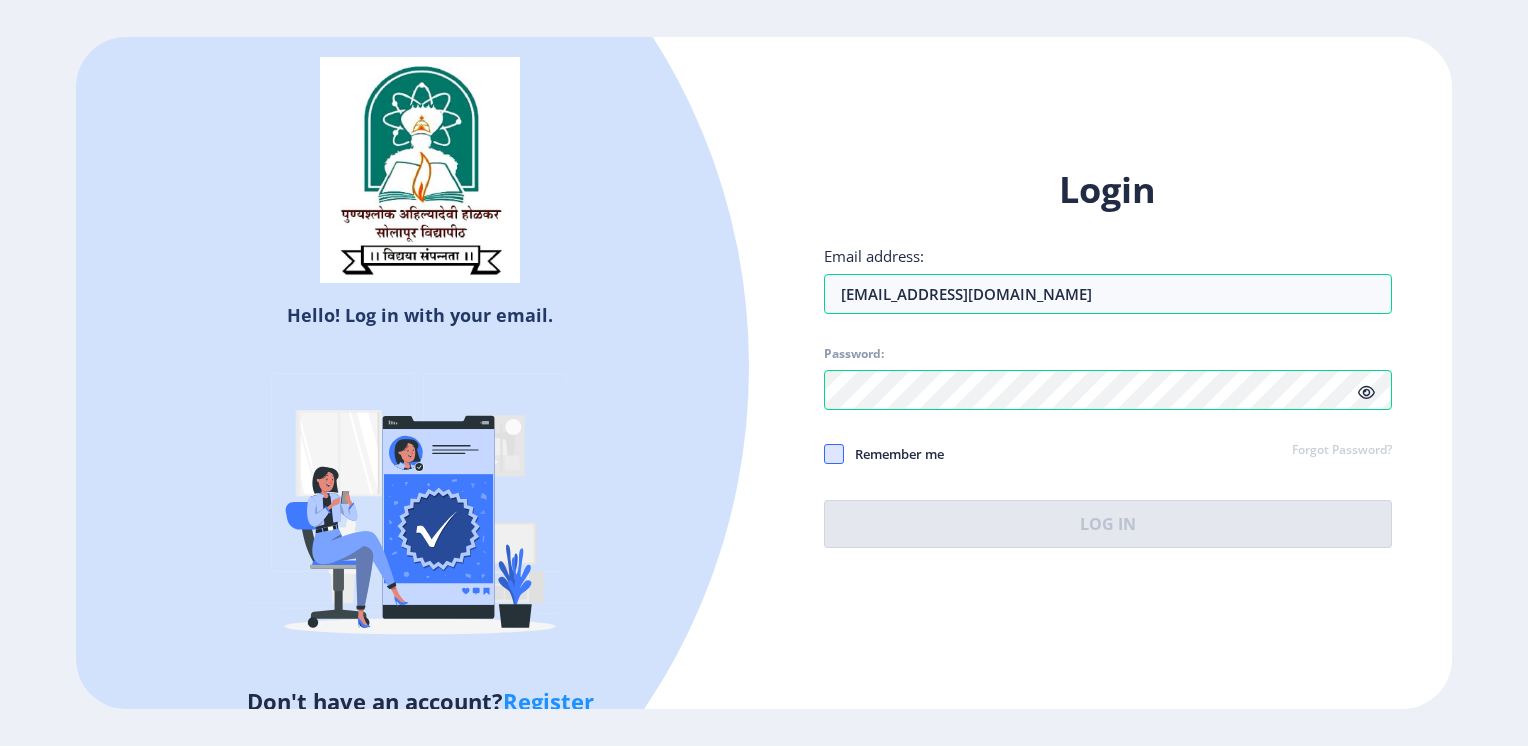click 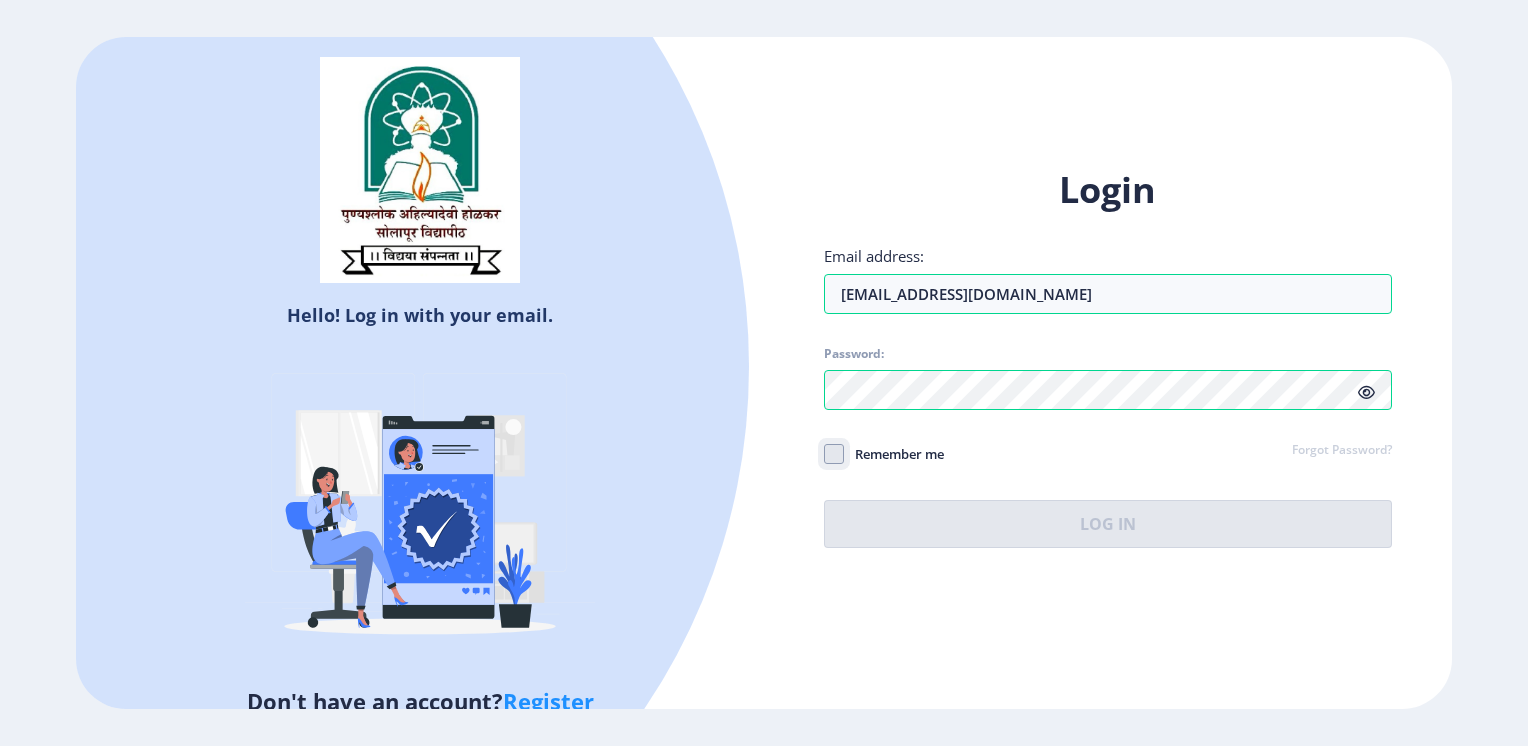 click on "Remember me" 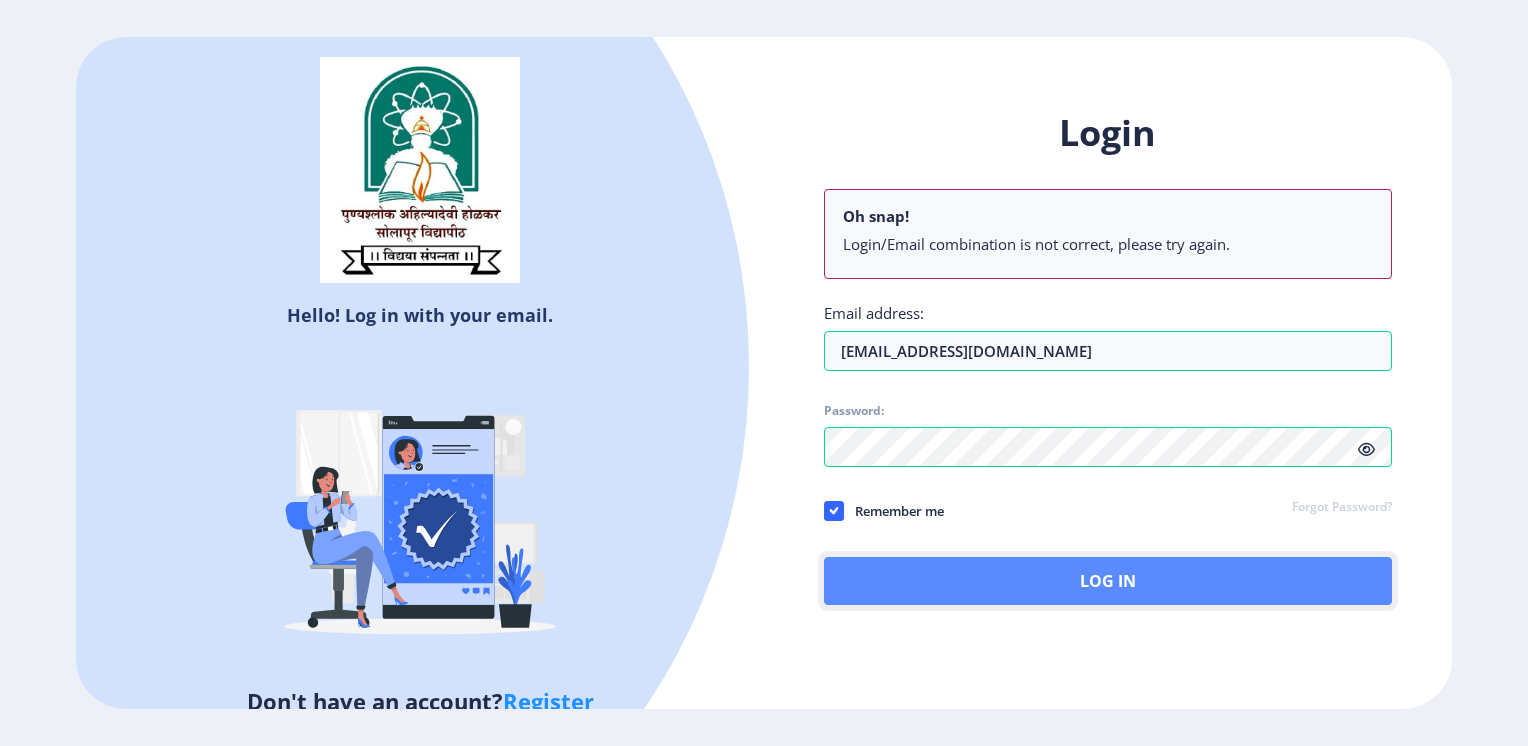 click on "Log In" 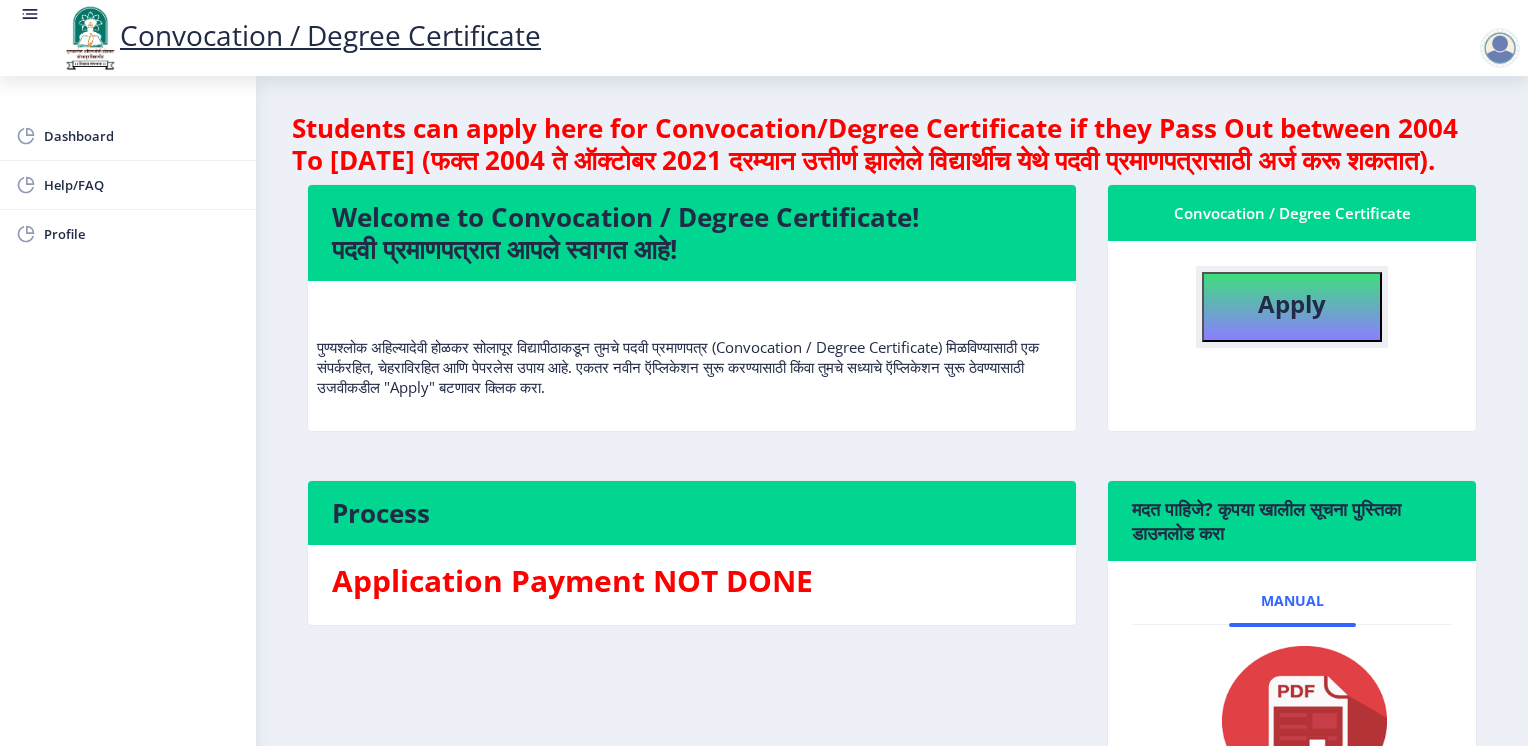 click on "Apply" 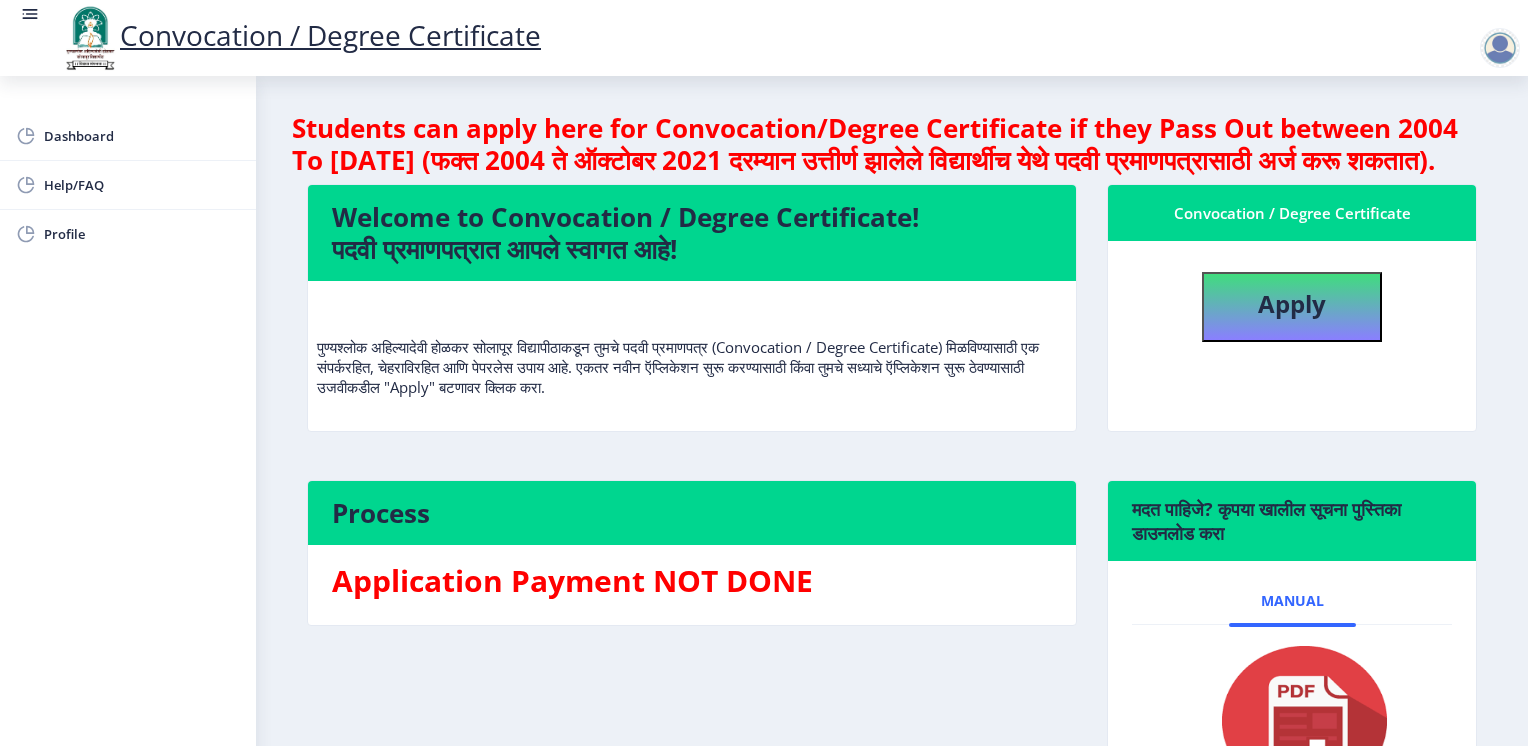 select 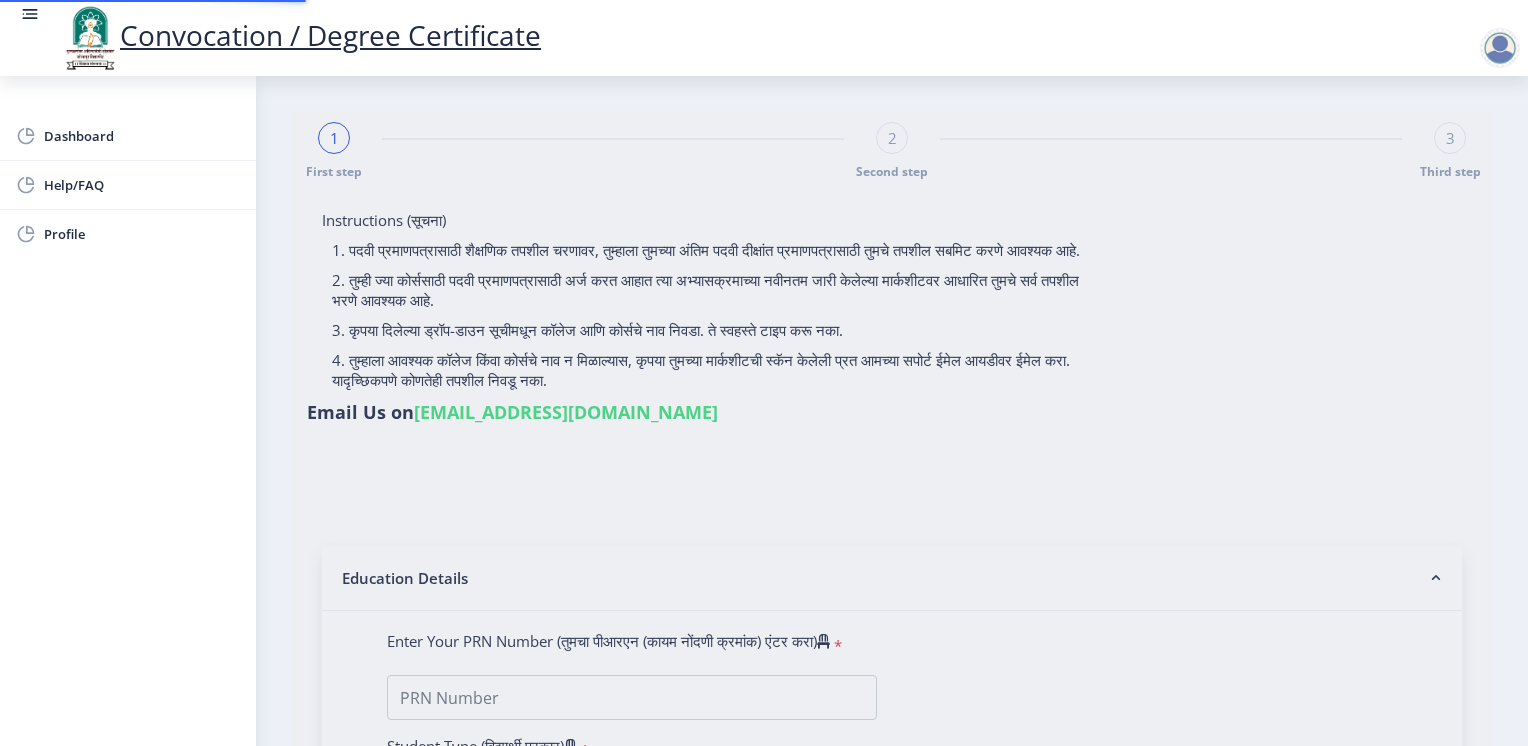 type on "[PERSON_NAME] [PERSON_NAME]" 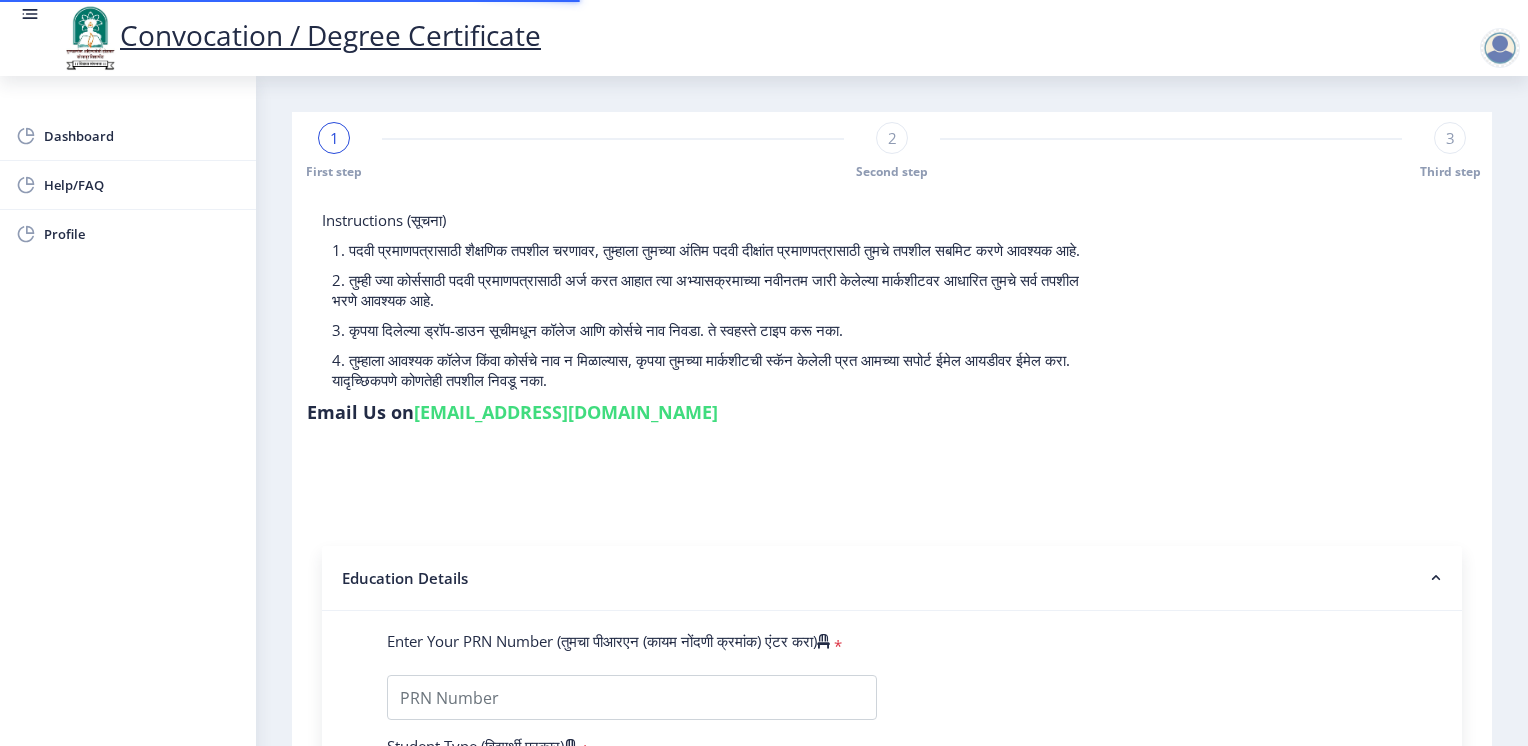 type on "2014032500258882" 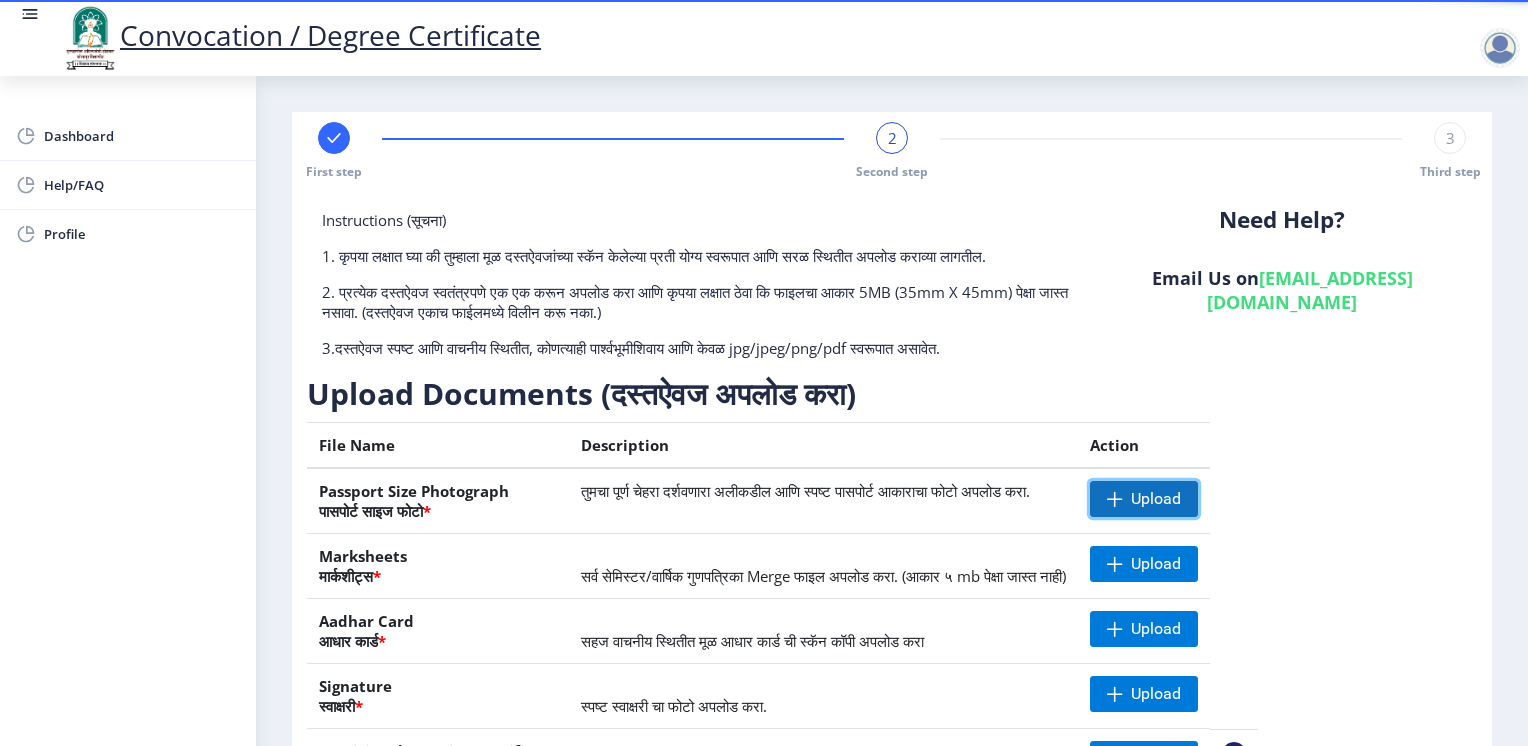 click on "Upload" 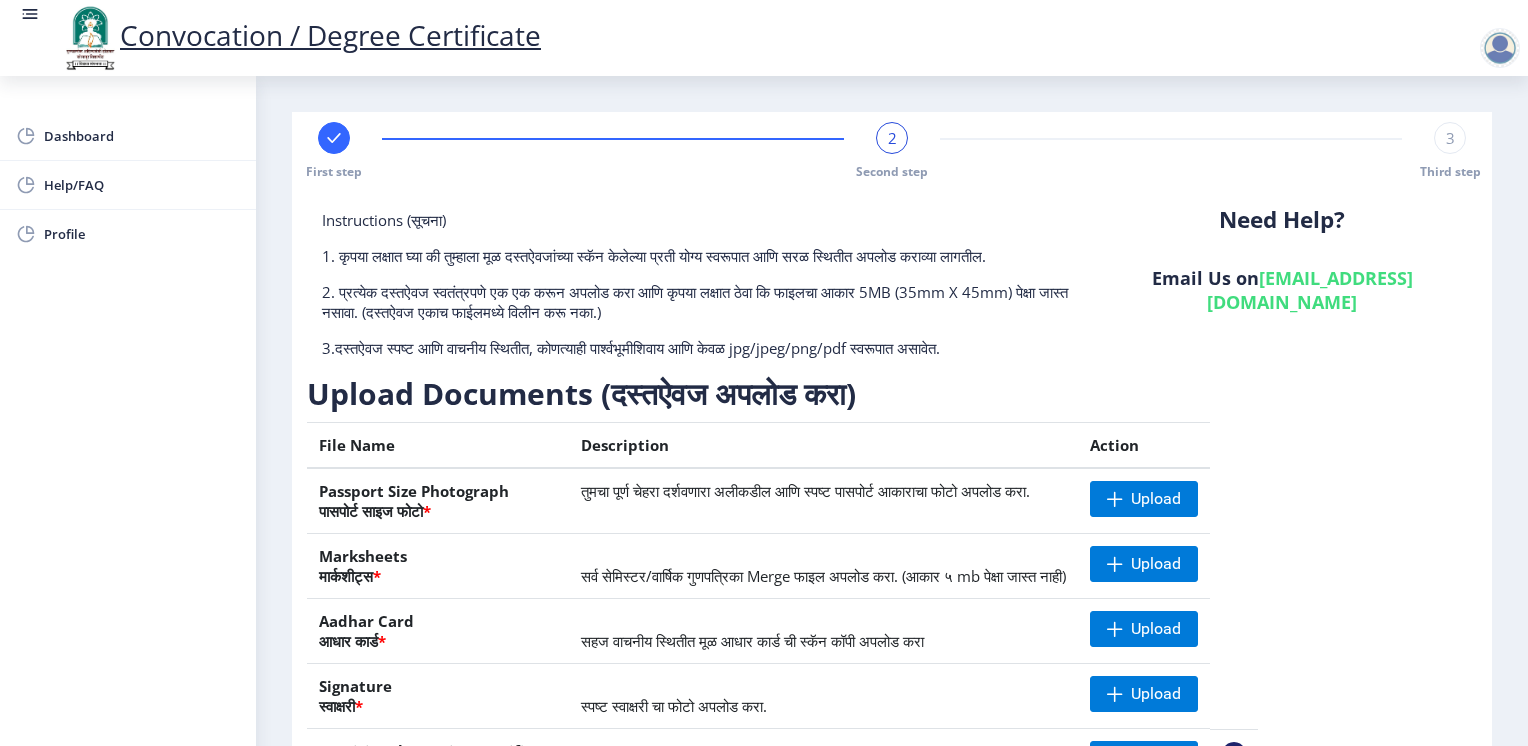 click 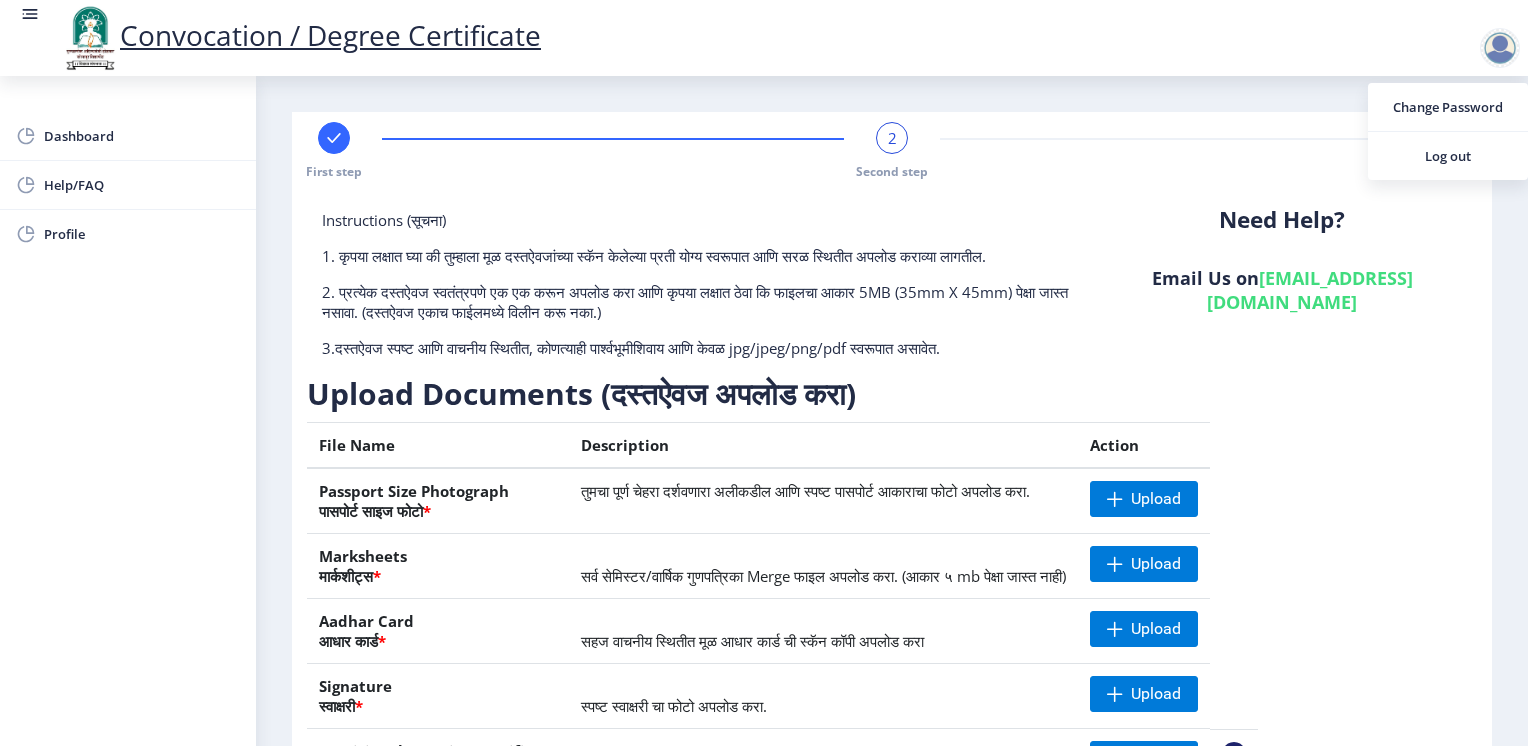 click on "Instructions (सूचना) 1. कृपया लक्षात घ्या की तुम्हाला मूळ दस्तऐवजांच्या स्कॅन केलेल्या प्रती योग्य स्वरूपात आणि सरळ स्थितीत अपलोड कराव्या लागतील.  2. प्रत्येक दस्तऐवज स्वतंत्रपणे एक एक करून अपलोड करा आणि कृपया लक्षात ठेवा कि फाइलचा आकार 5MB (35mm X 45mm) पेक्षा जास्त नसावा. (दस्तऐवज एकाच फाईलमध्ये विलीन करू नका.)  Need Help? Email Us on   [EMAIL_ADDRESS][DOMAIN_NAME]  Upload Documents (दस्तऐवज अपलोड करा)  File Name Description Action Passport Size Photograph  पासपोर्ट साइज फोटो  * Upload Marksheets  * * * *" 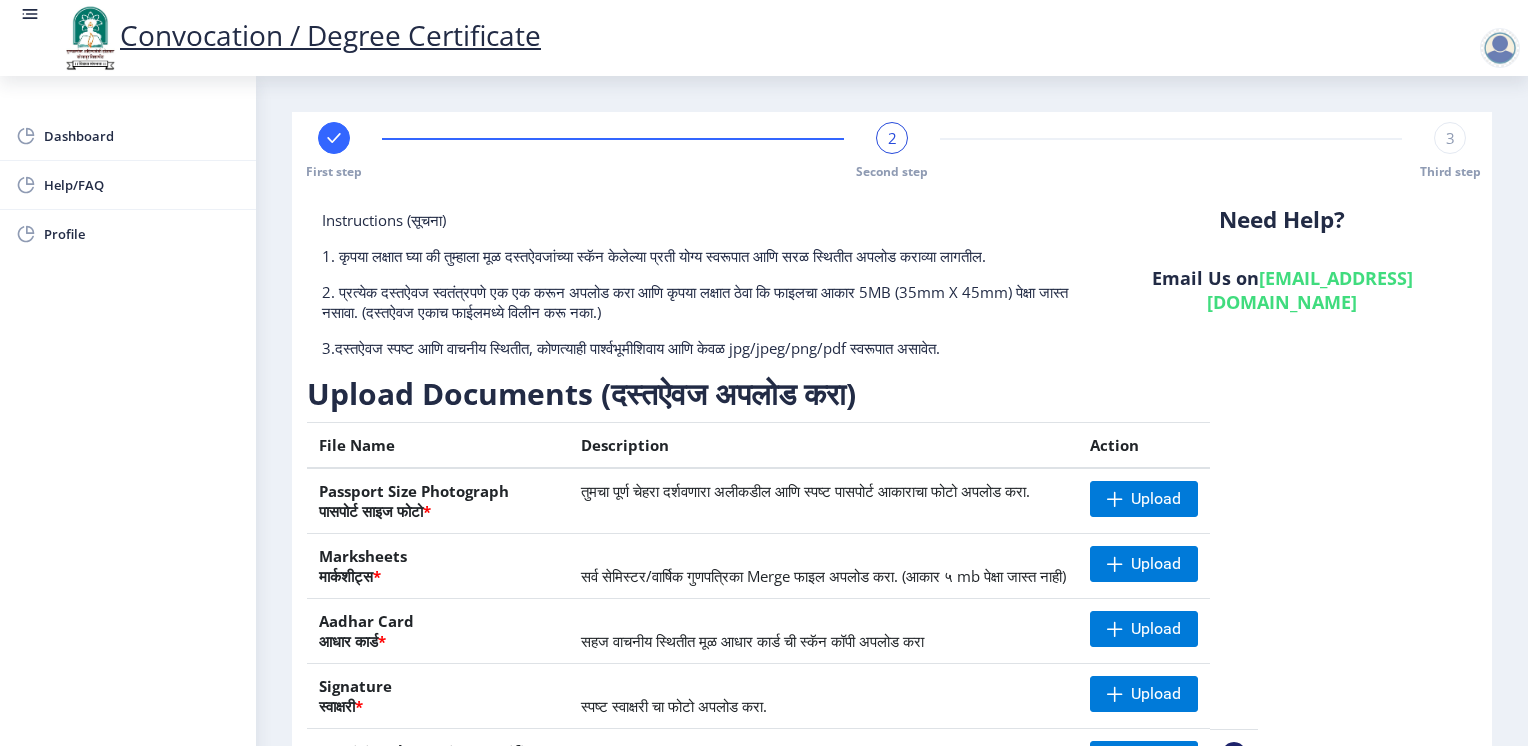 drag, startPoint x: 1372, startPoint y: 578, endPoint x: 1366, endPoint y: 646, distance: 68.26419 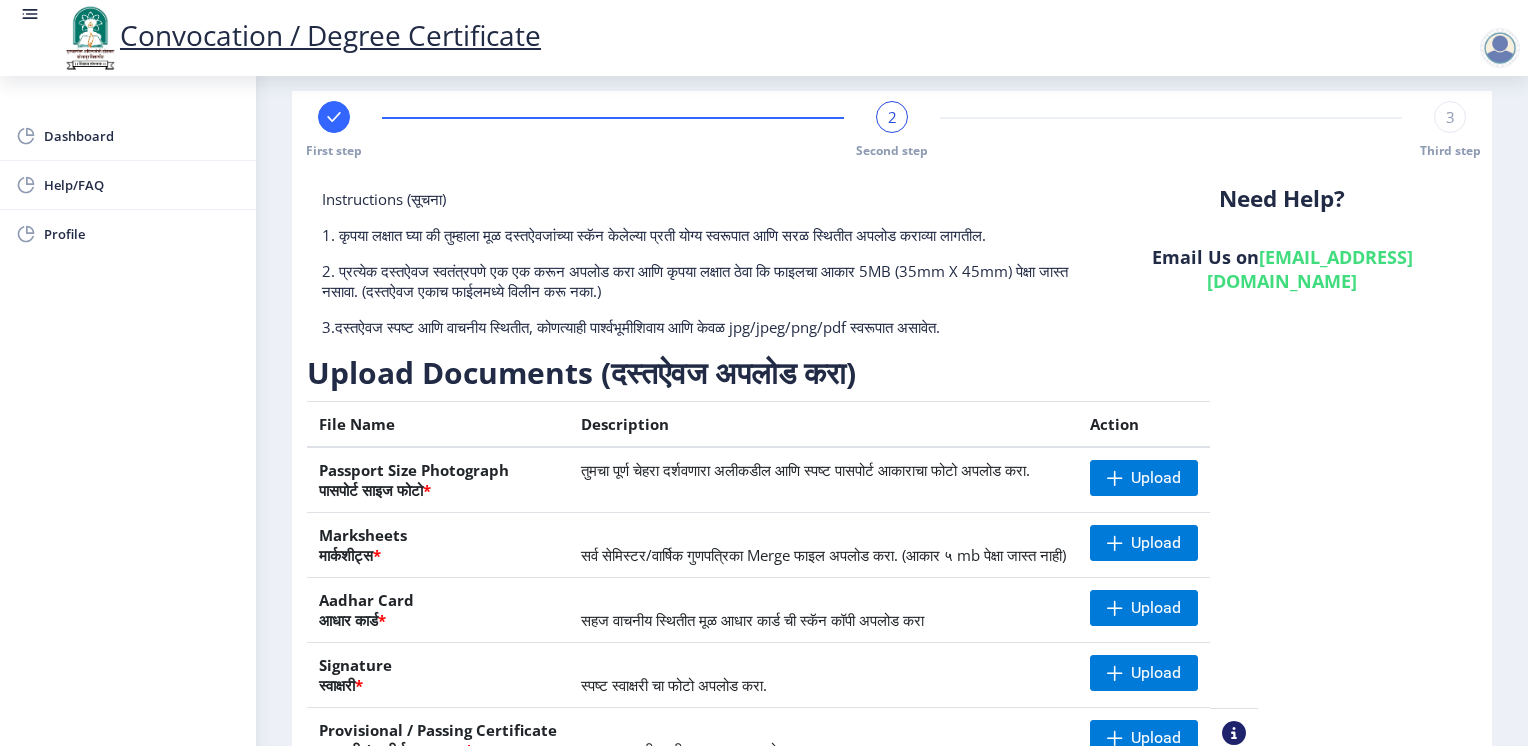 scroll, scrollTop: 0, scrollLeft: 0, axis: both 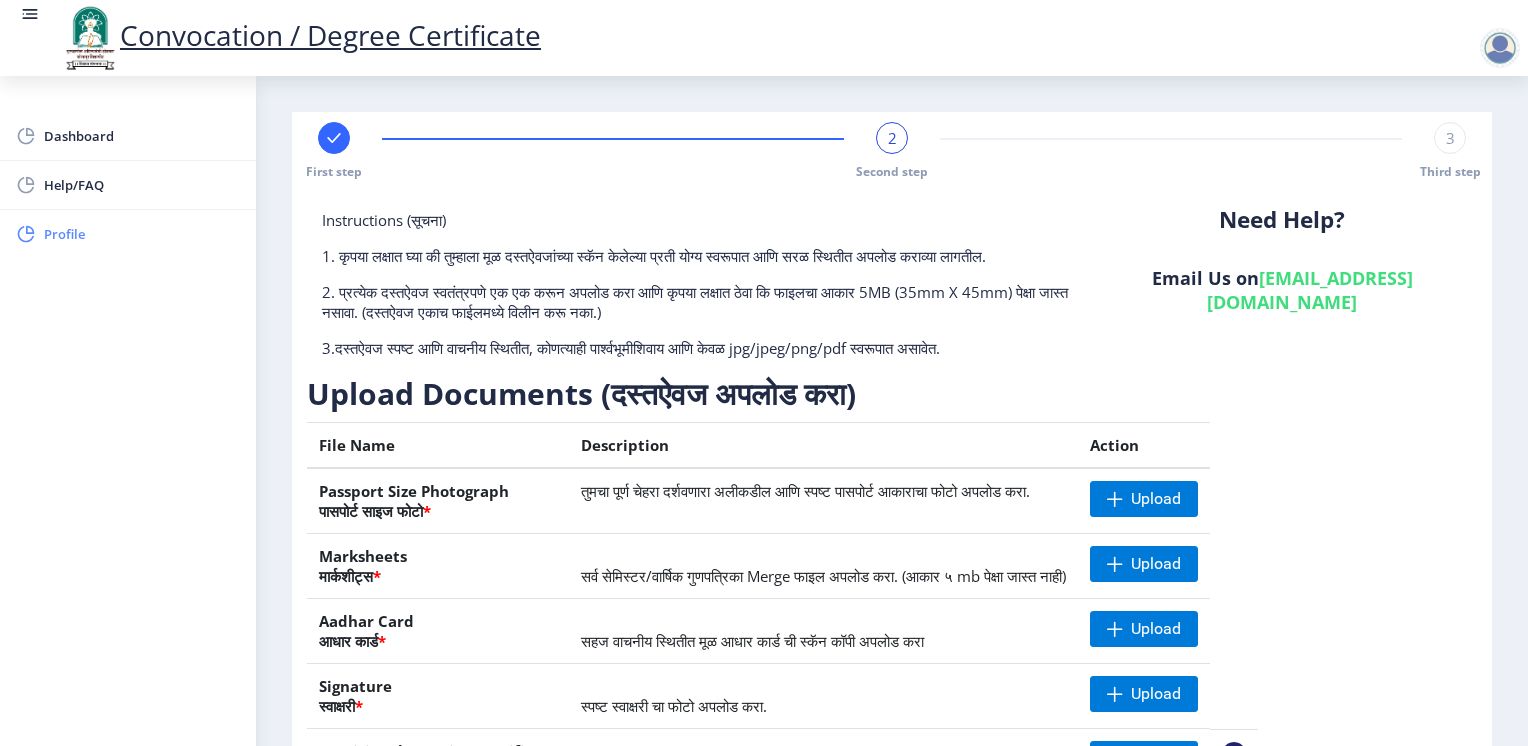 click on "Profile" 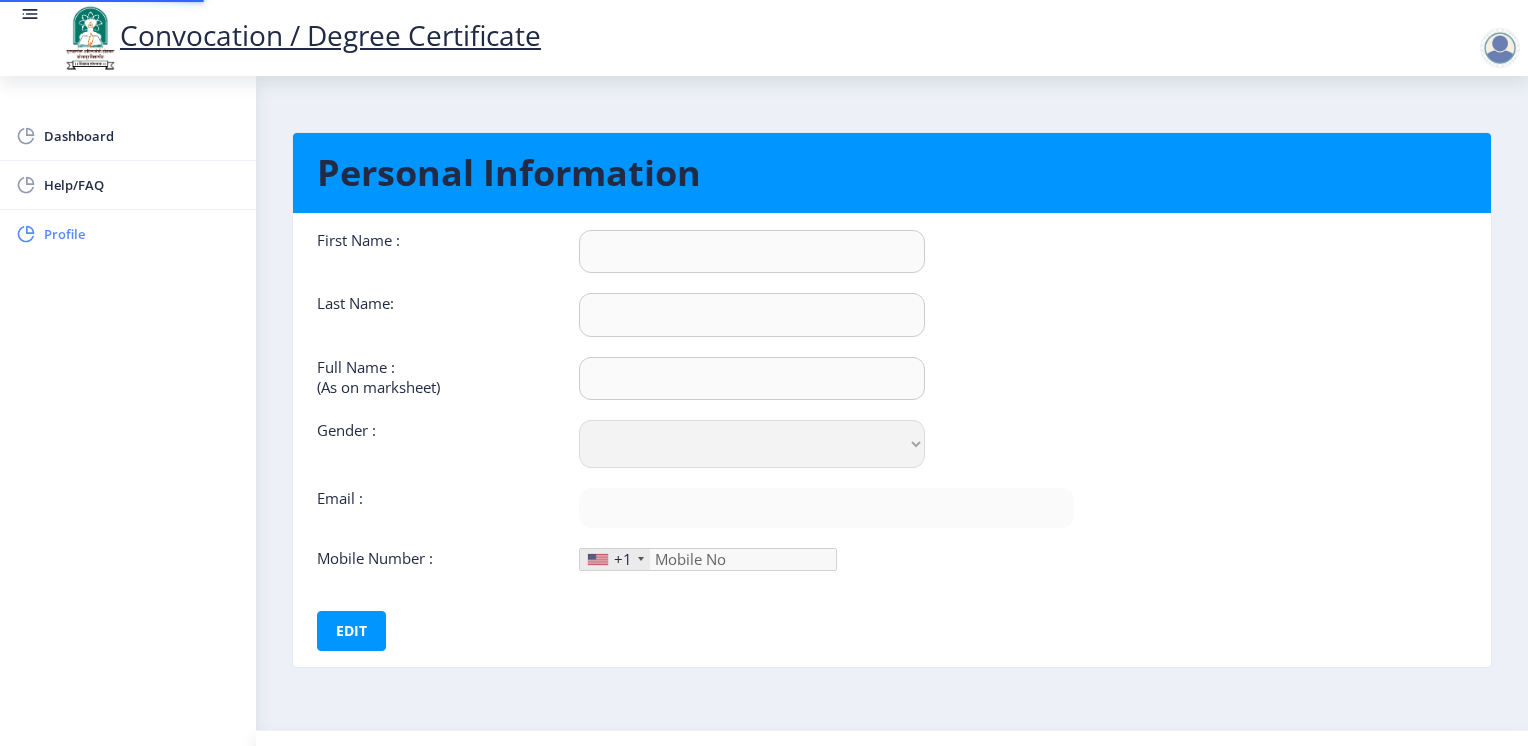 type on "[PERSON_NAME]" 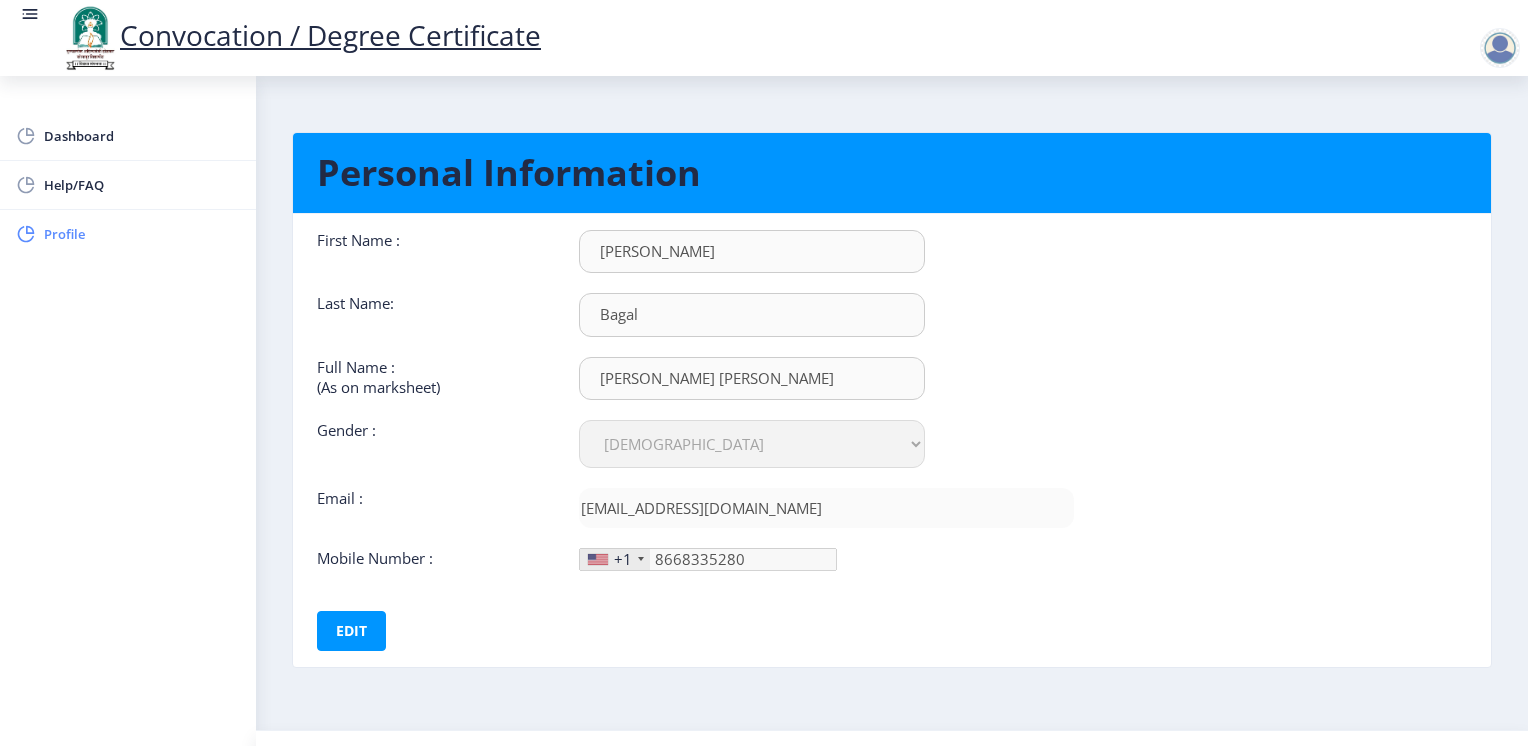 type on "[PHONE_NUMBER]" 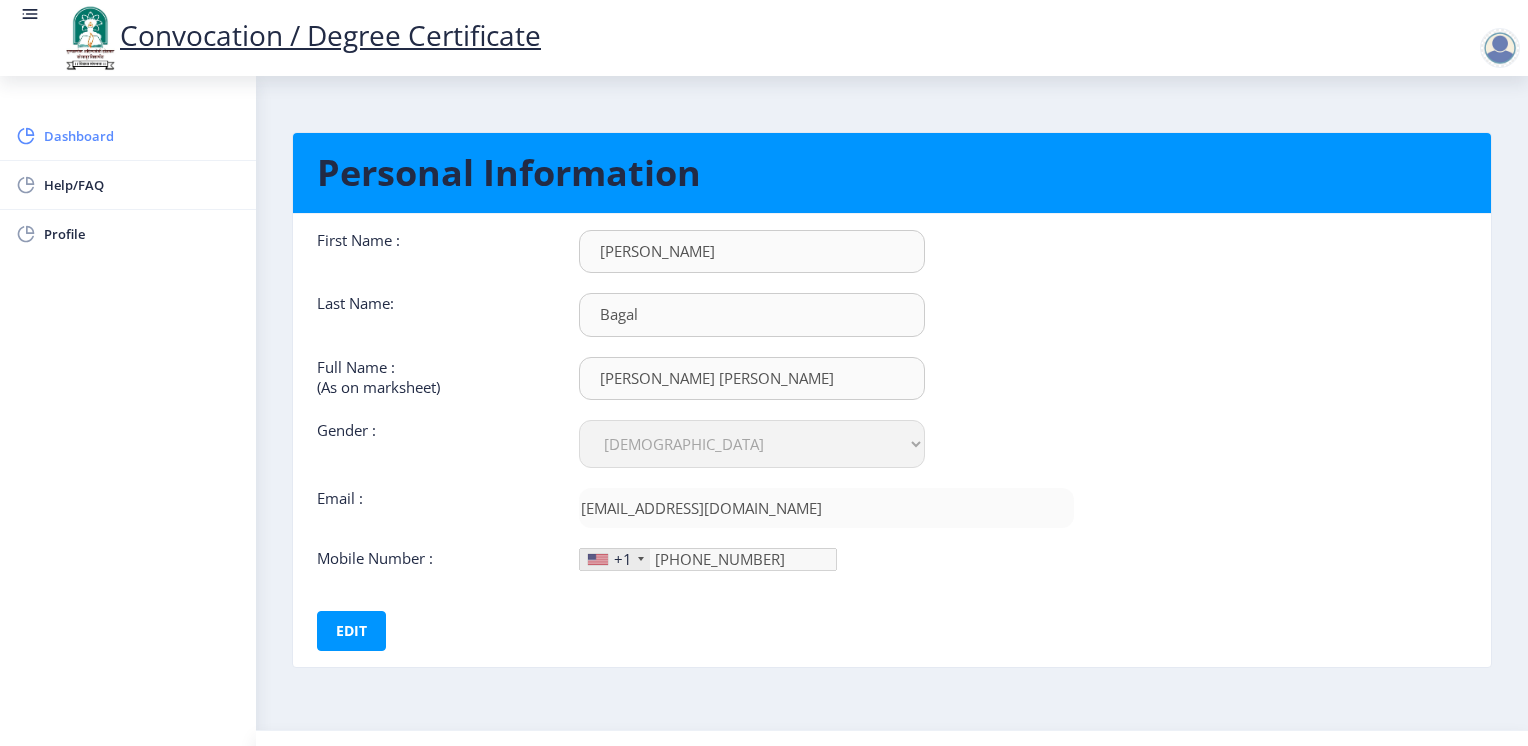 click on "Dashboard" 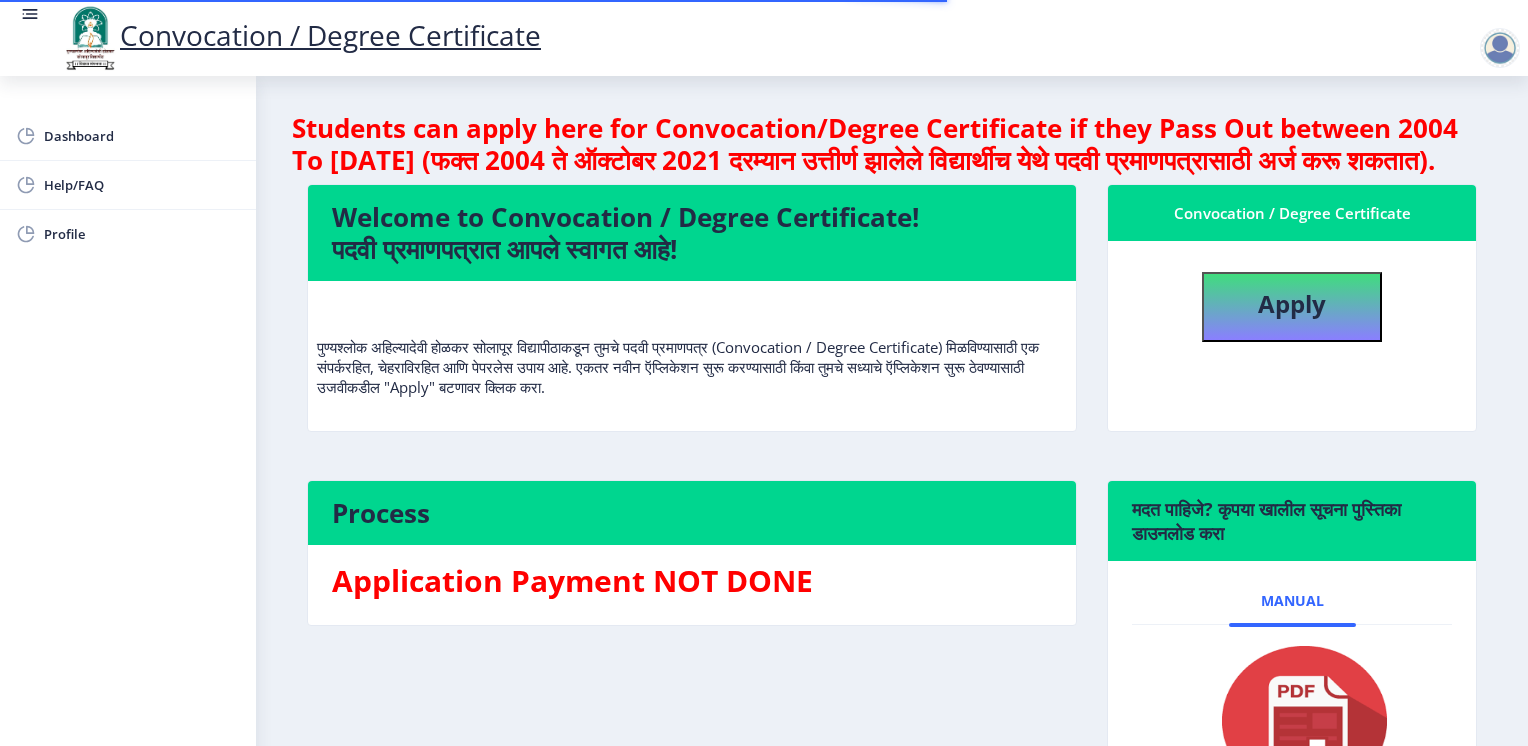 click on "पुण्यश्लोक अहिल्यादेवी होळकर सोलापूर विद्यापीठाकडून तुमचे पदवी प्रमाणपत्र (Convocation / Degree Certificate) मिळविण्यासाठी एक संपर्करहित, चेहराविरहित आणि पेपरलेस उपाय आहे. एकतर नवीन ऍप्लिकेशन सुरू करण्यासाठी किंवा तुमचे सध्याचे ऍप्लिकेशन सुरू ठेवण्यासाठी उजवीकडील "Apply" बटणावर क्लिक करा." 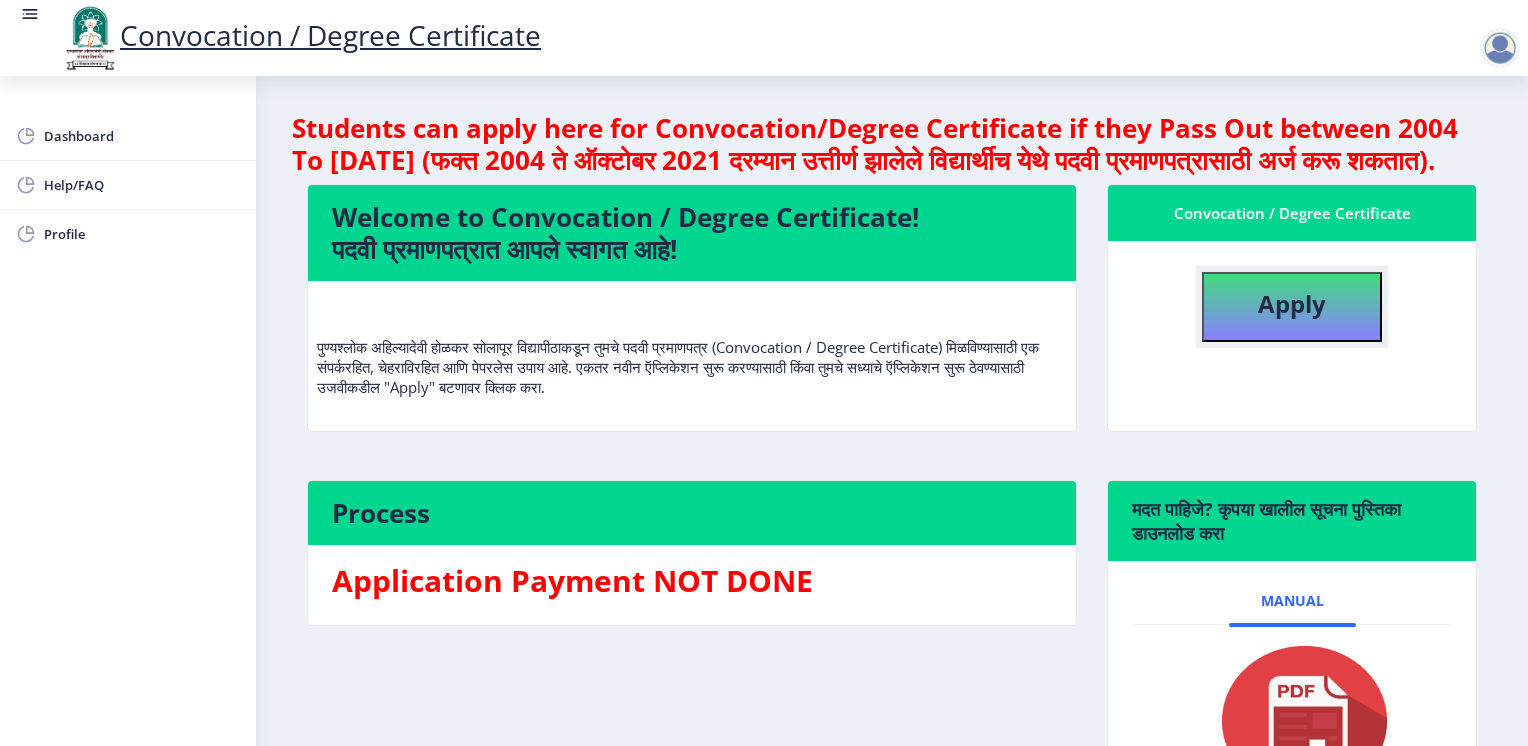 click on "Apply" 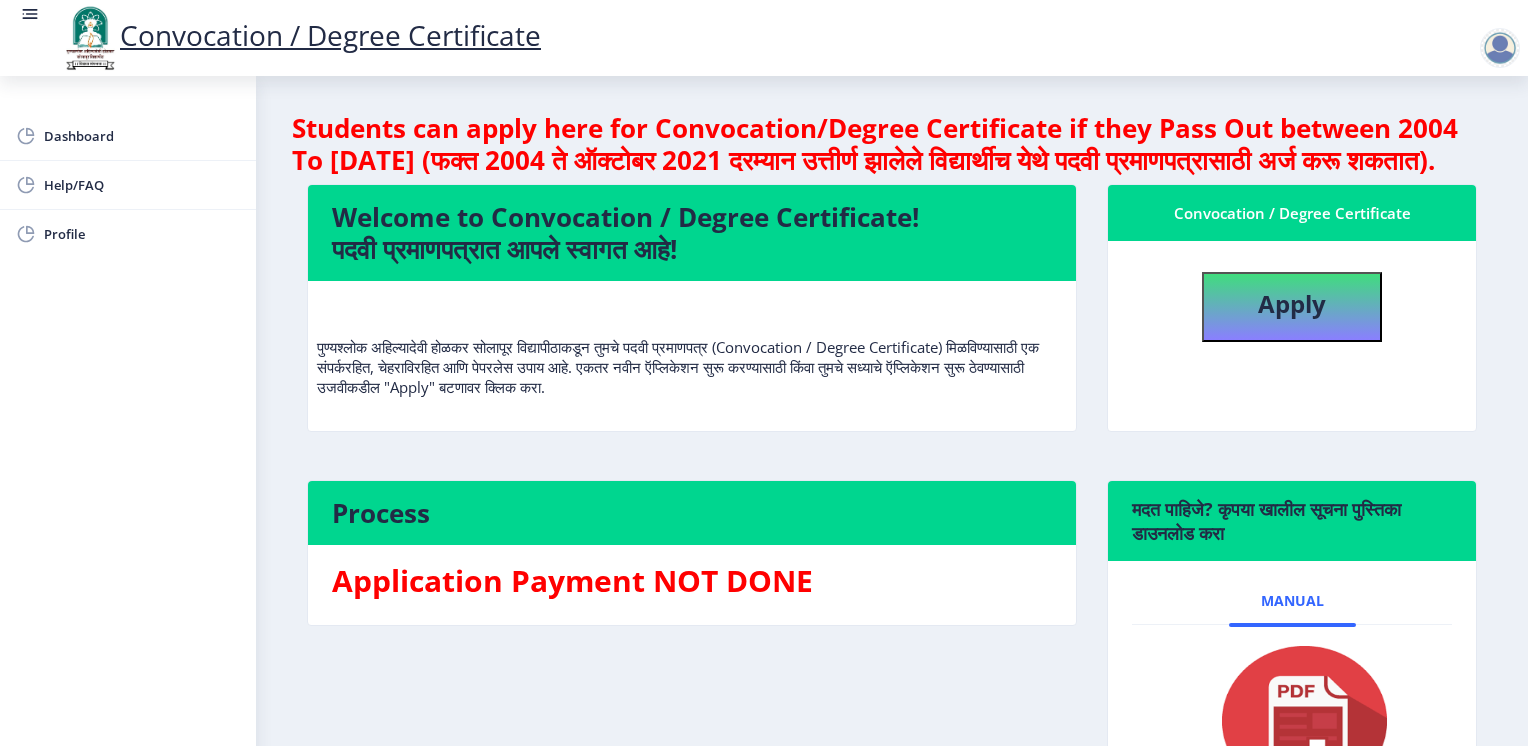 select 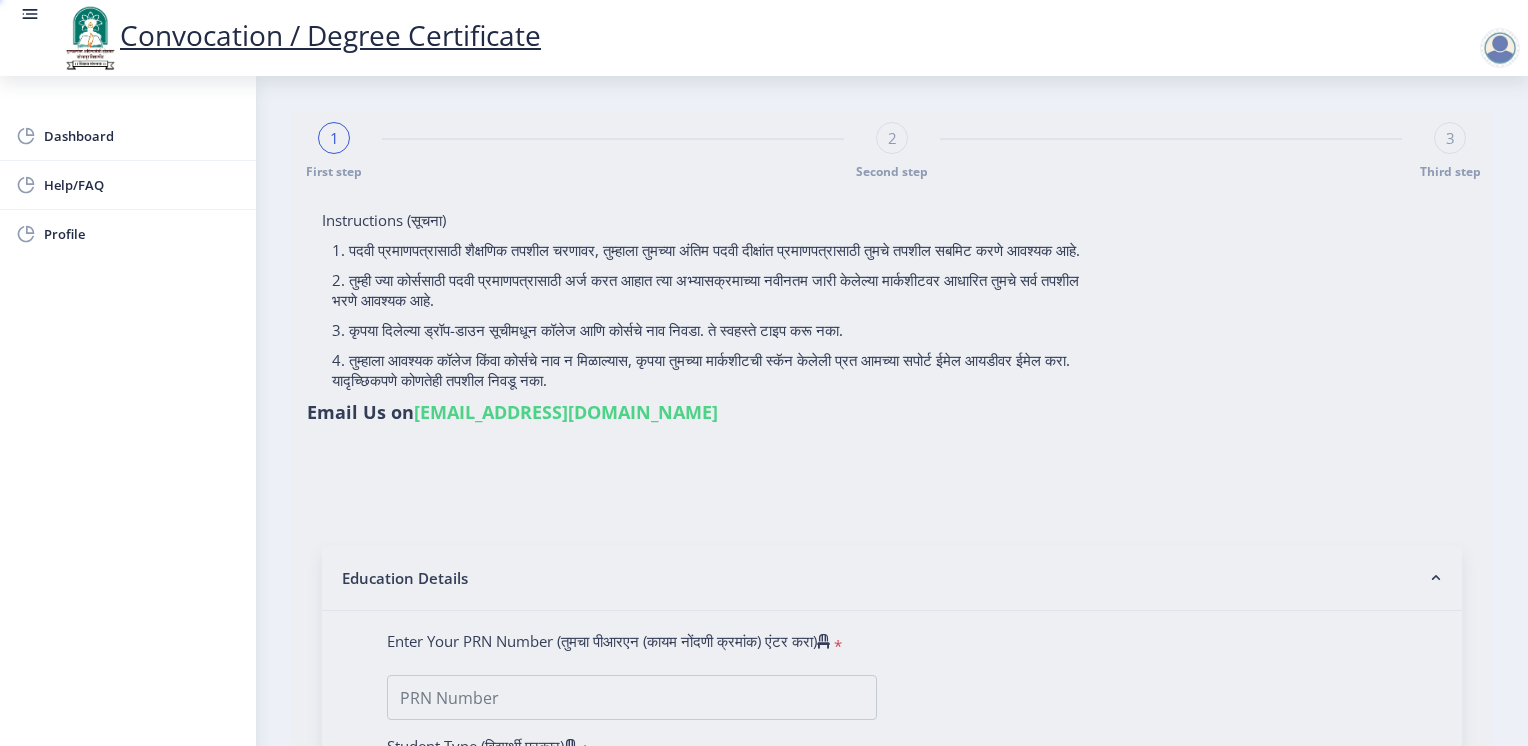 type on "[PERSON_NAME] [PERSON_NAME]" 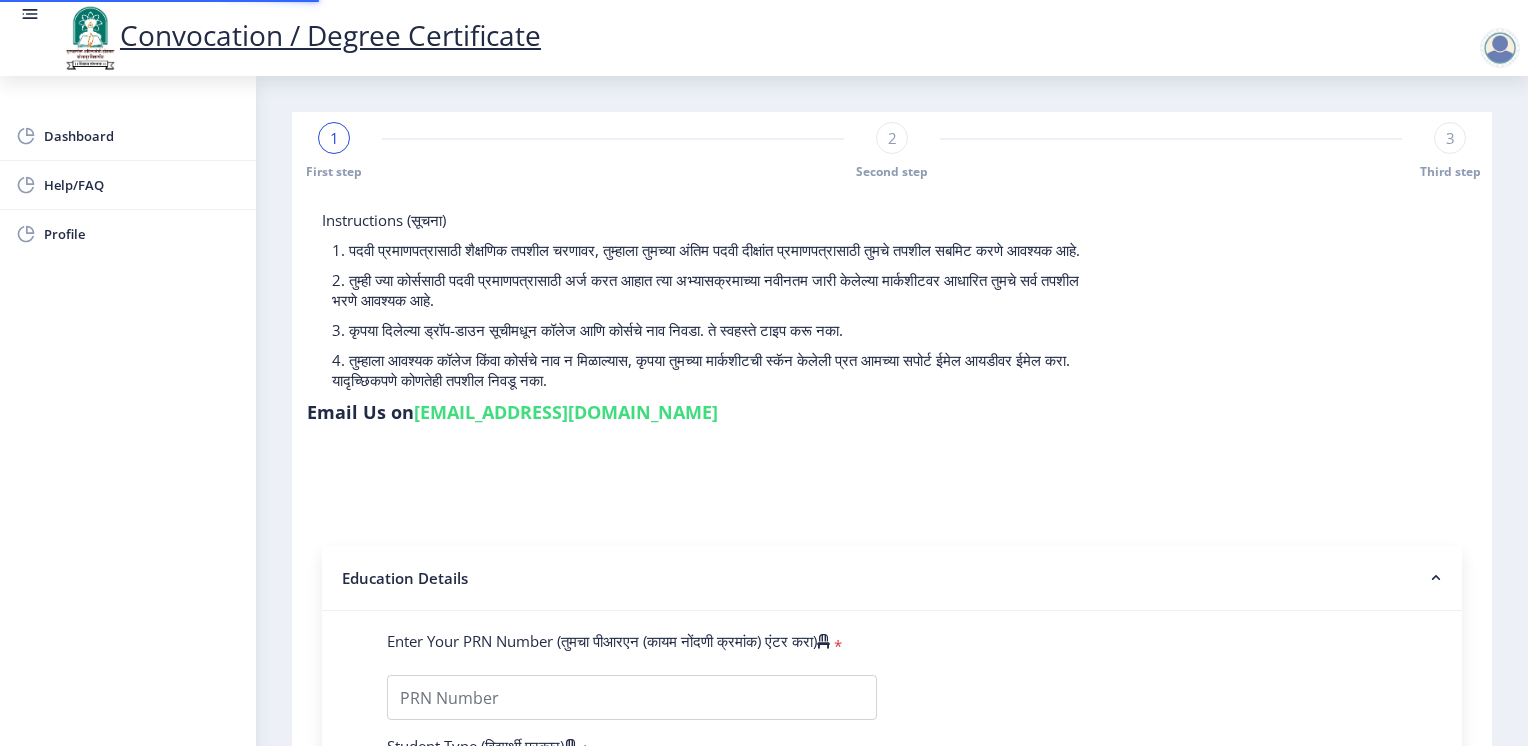 type on "2014032500258882" 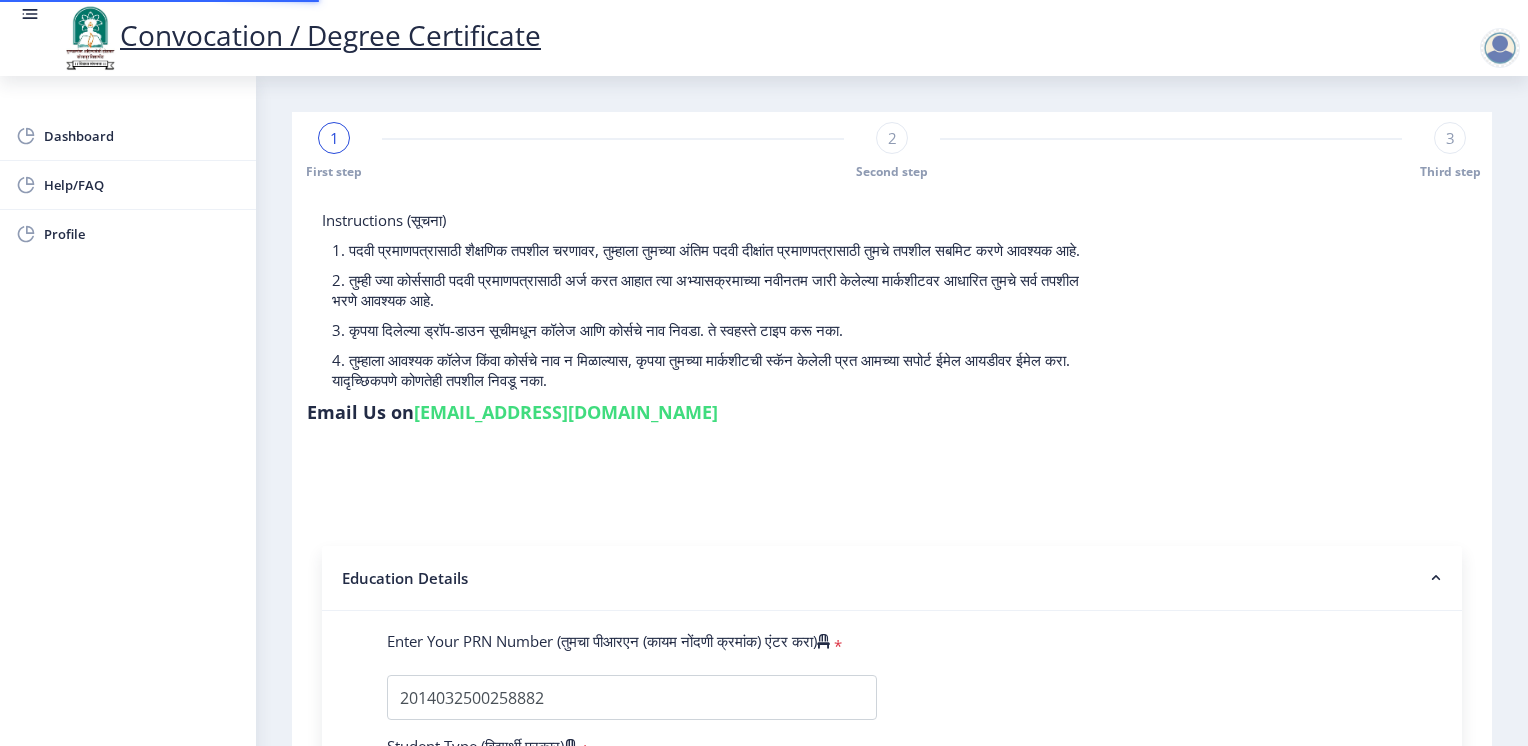 select on "2018" 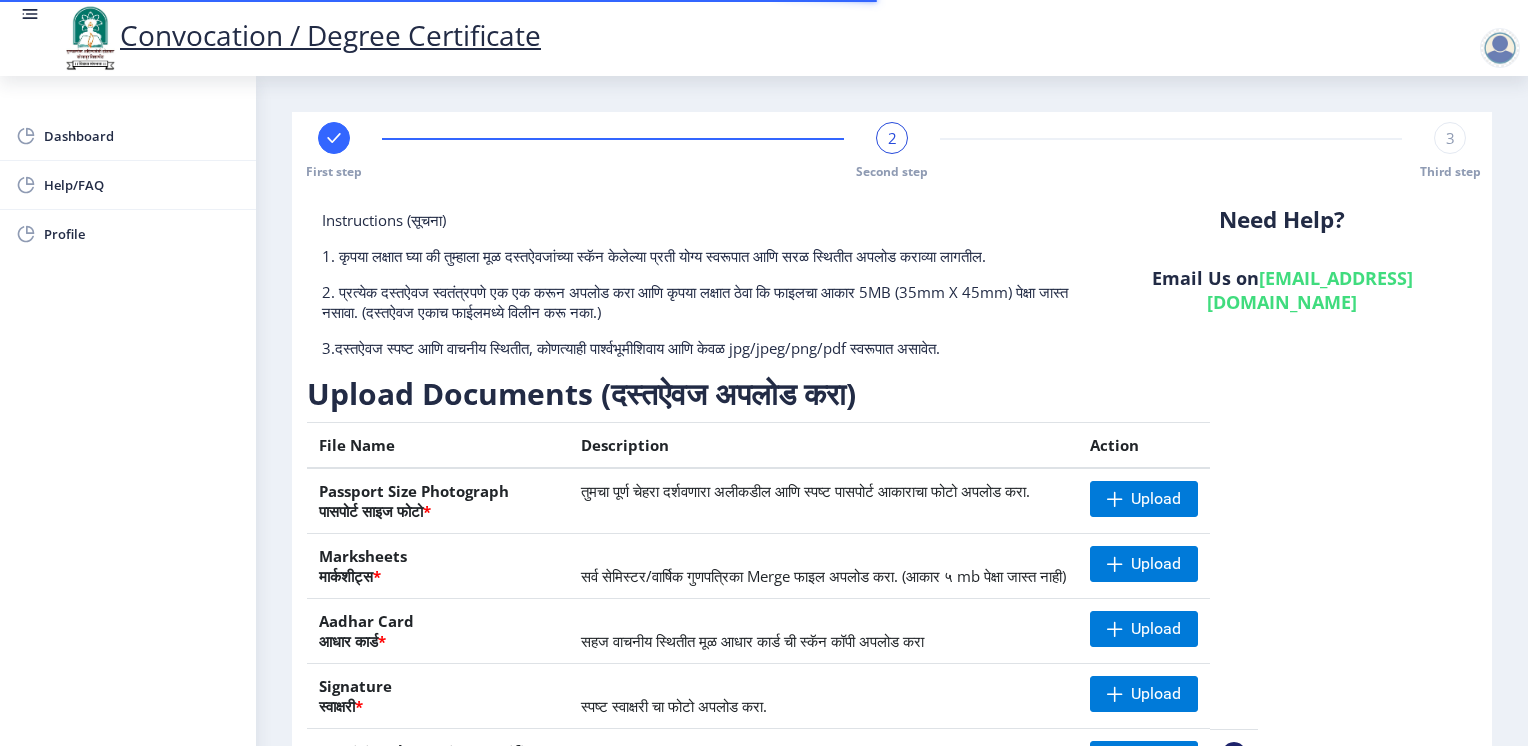 click on "Action" 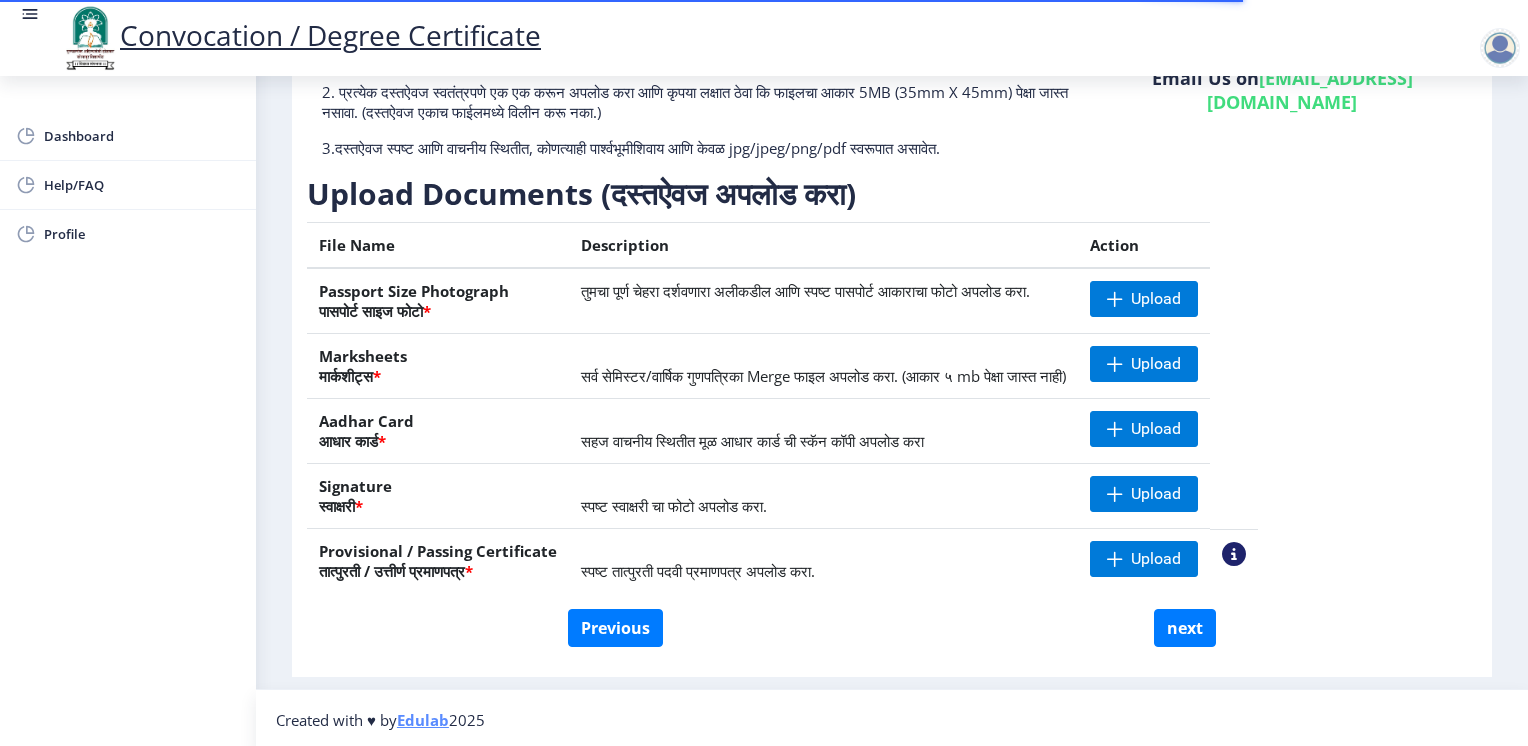 scroll, scrollTop: 221, scrollLeft: 0, axis: vertical 